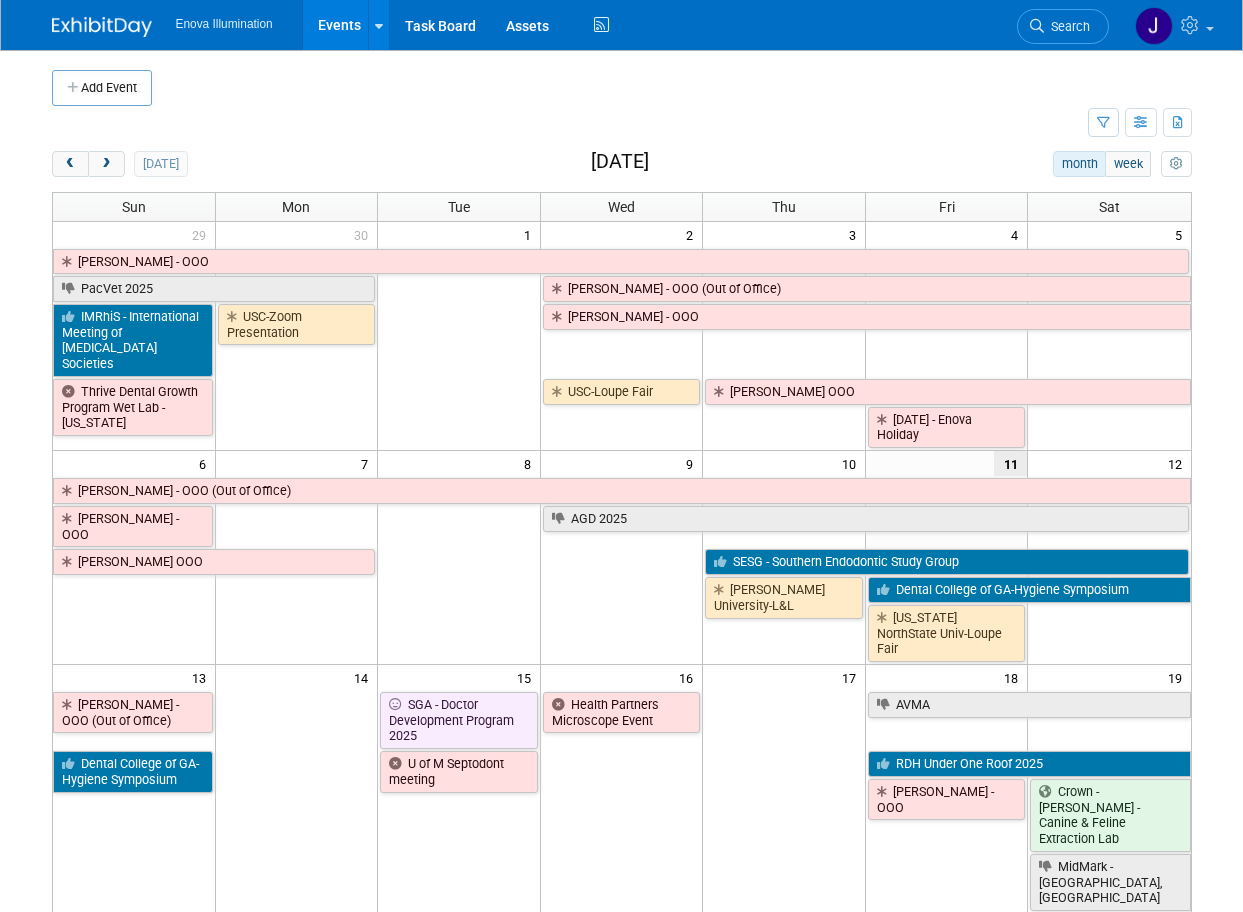 scroll, scrollTop: 0, scrollLeft: 0, axis: both 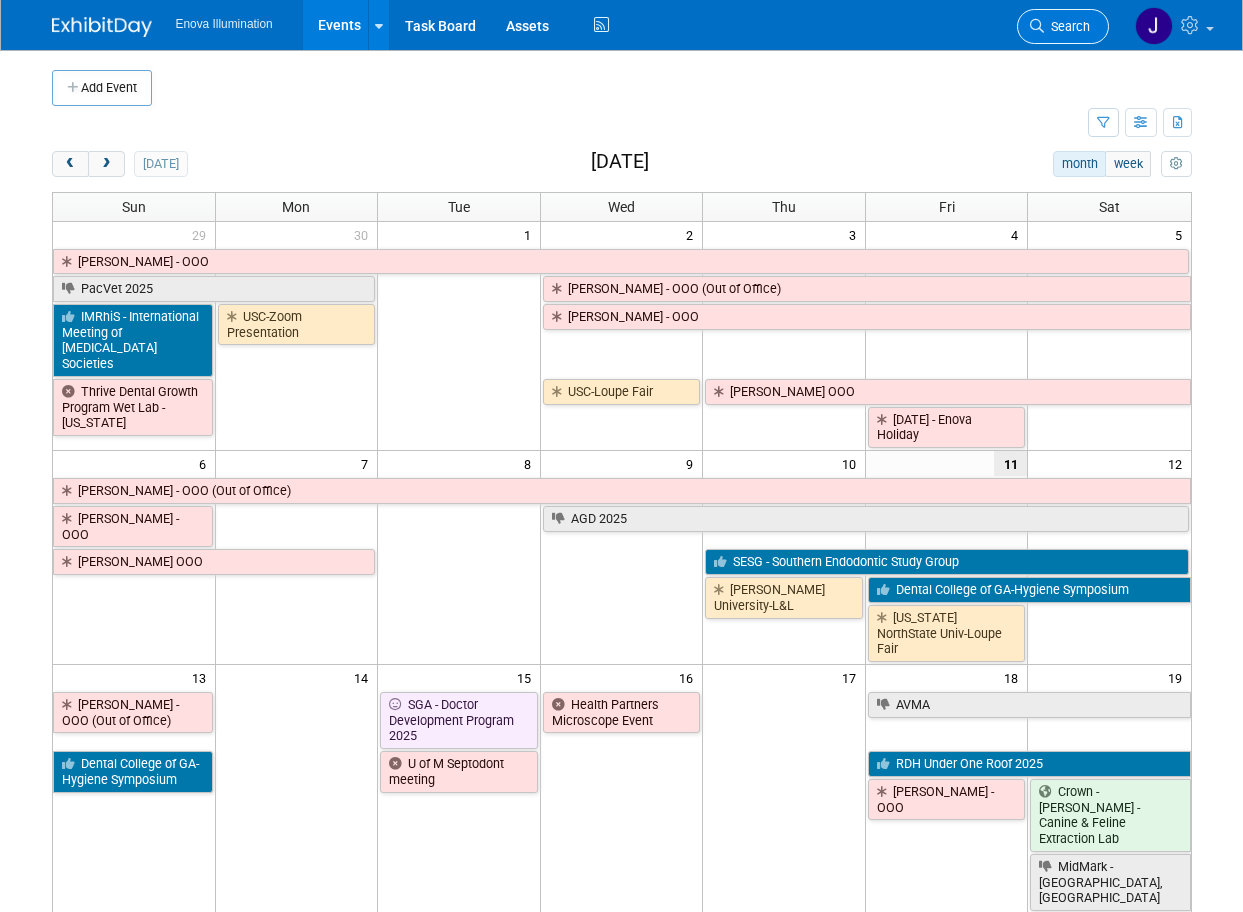 click on "Search" at bounding box center (1067, 26) 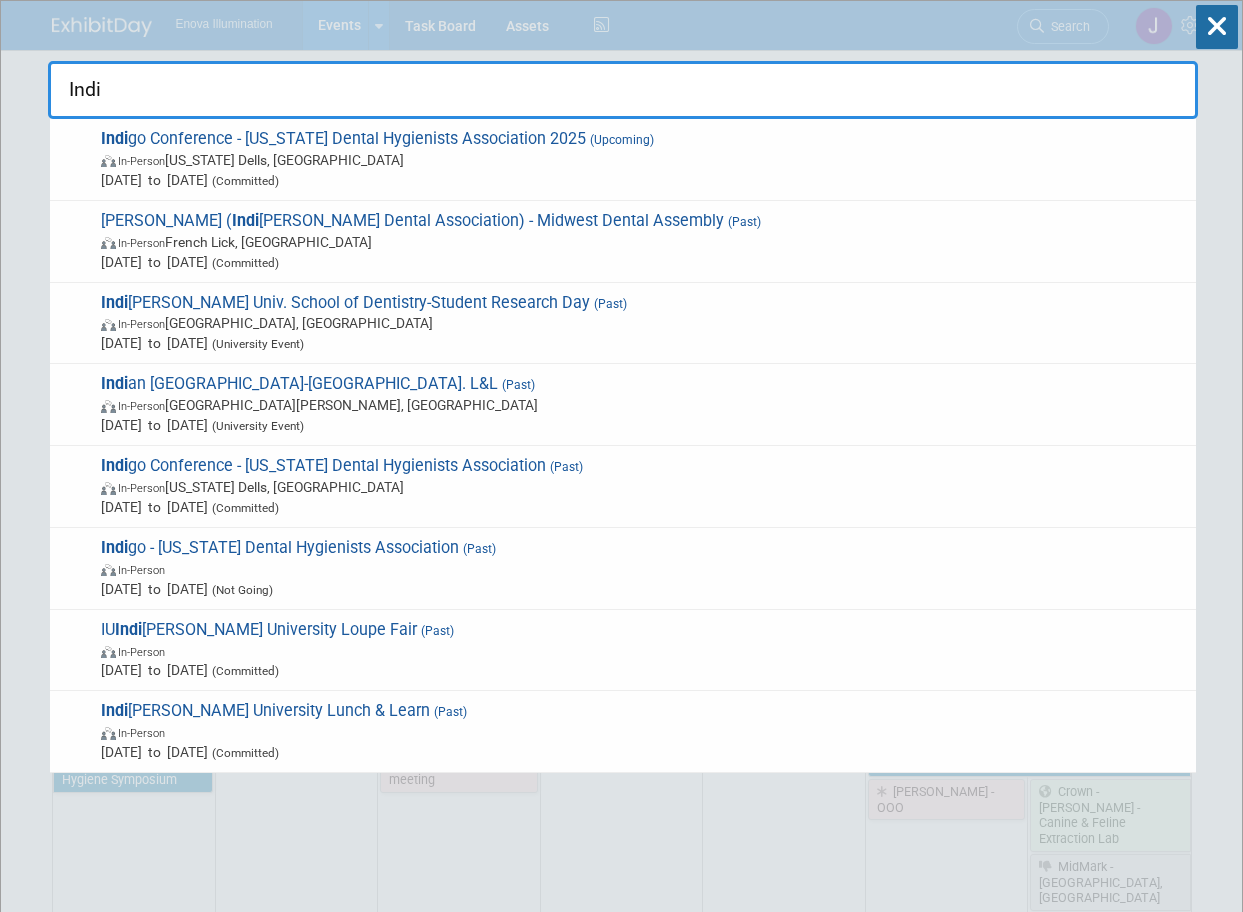 drag, startPoint x: 386, startPoint y: 97, endPoint x: -30, endPoint y: 122, distance: 416.75052 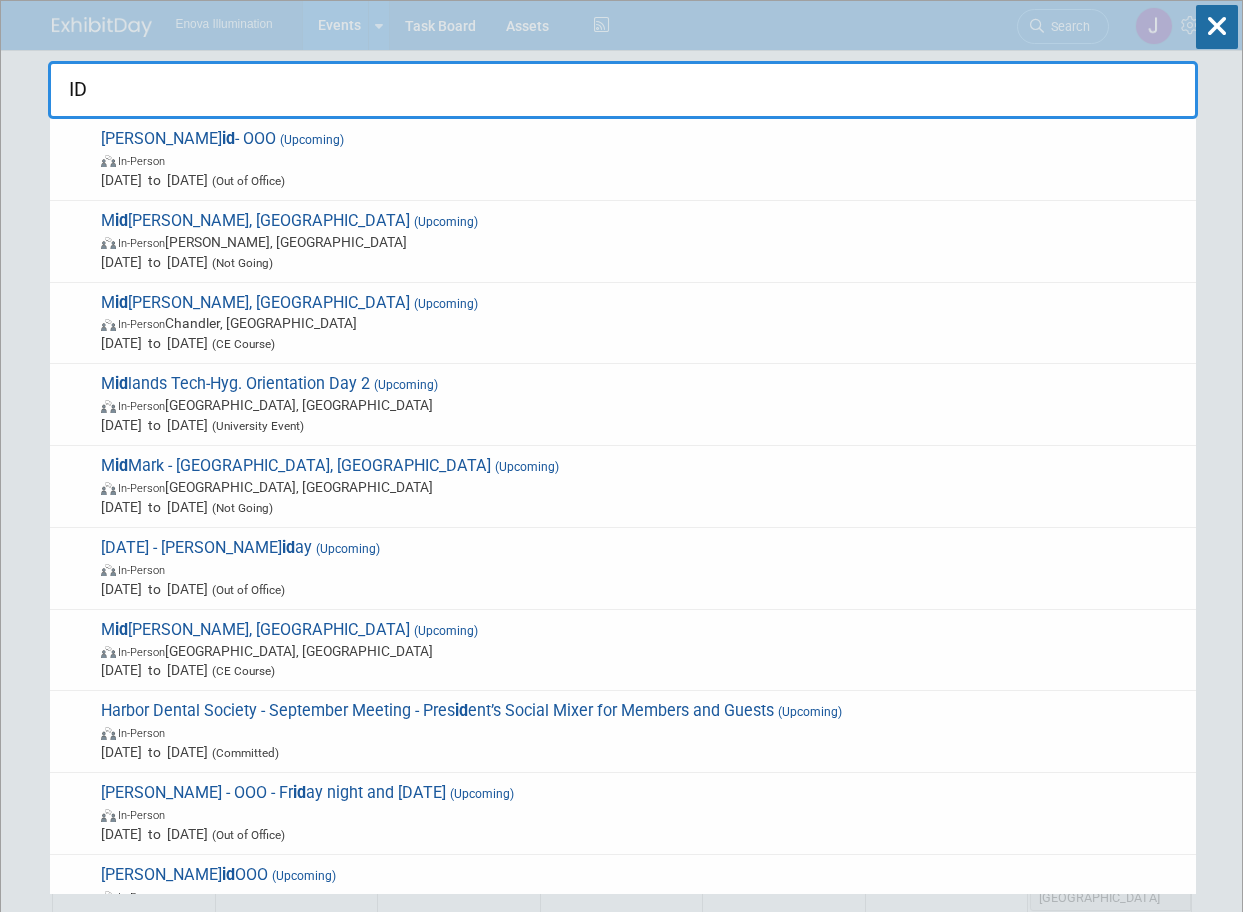type on "I" 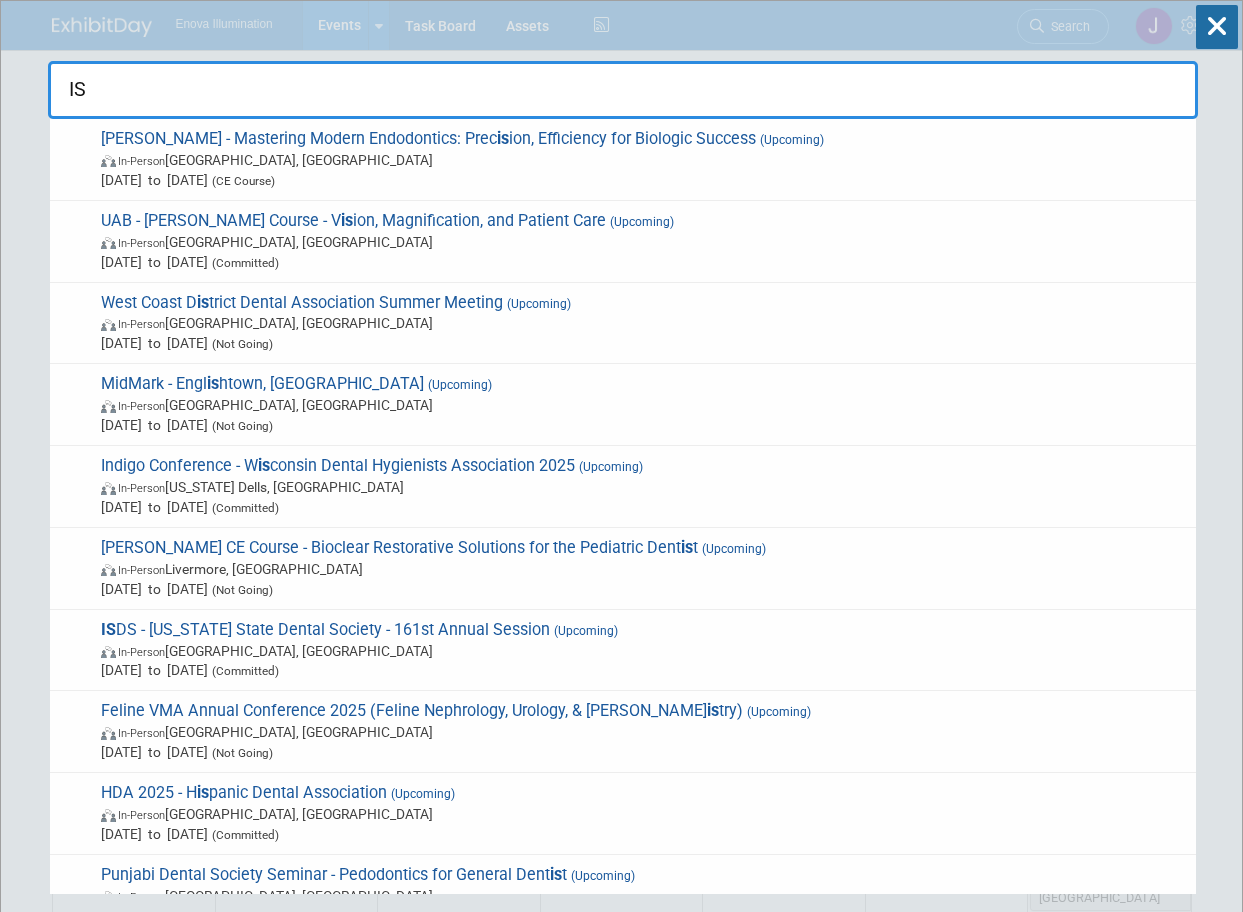 type on "I" 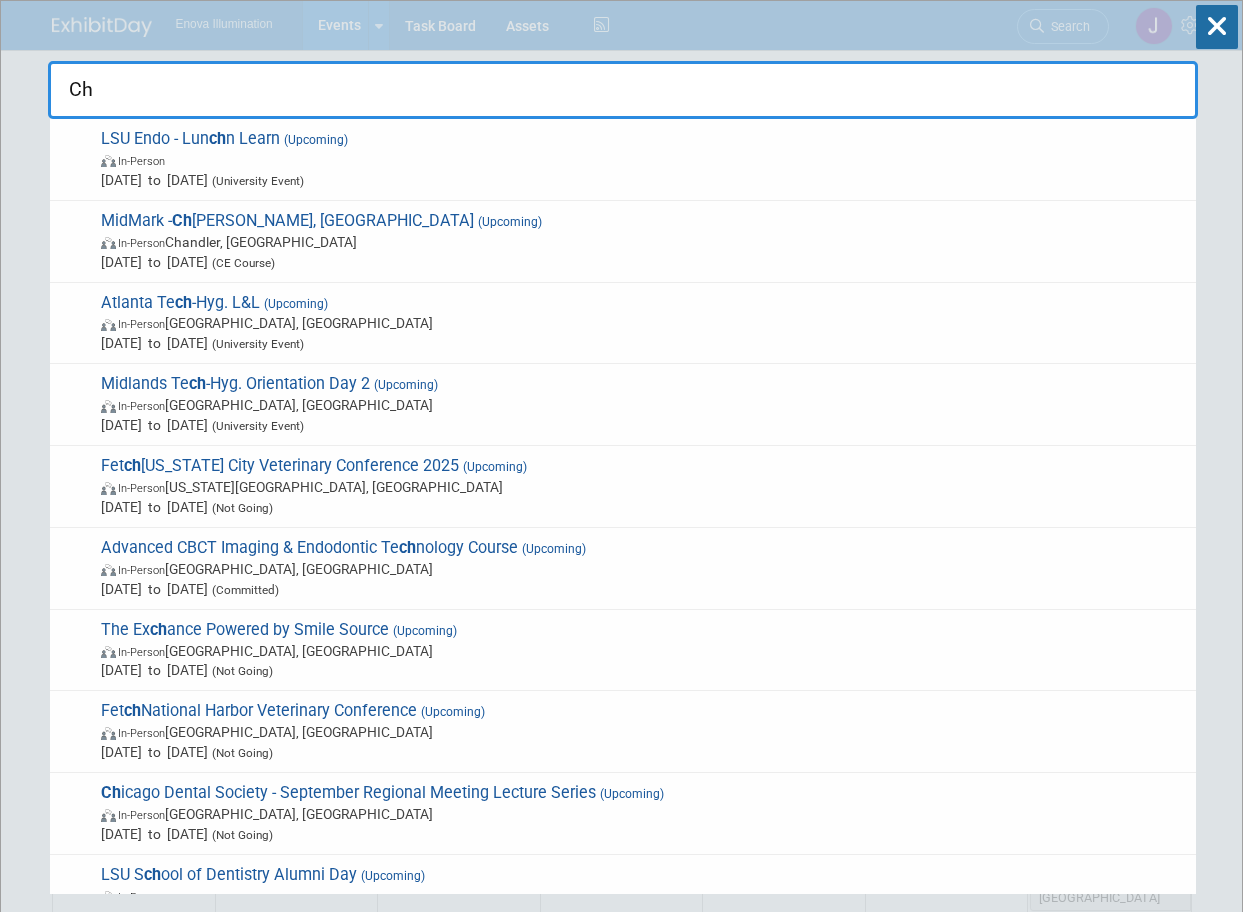 type on "C" 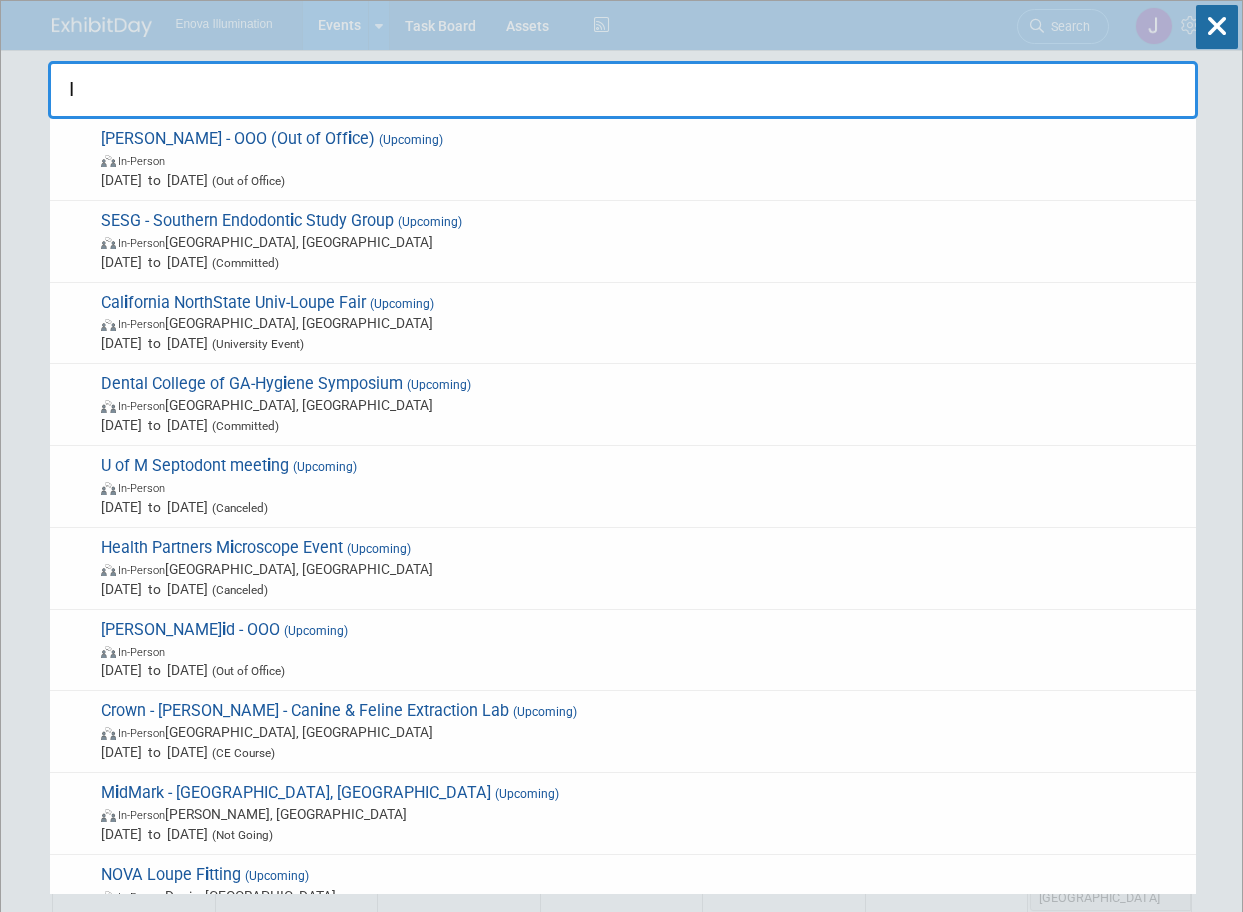 type on "In" 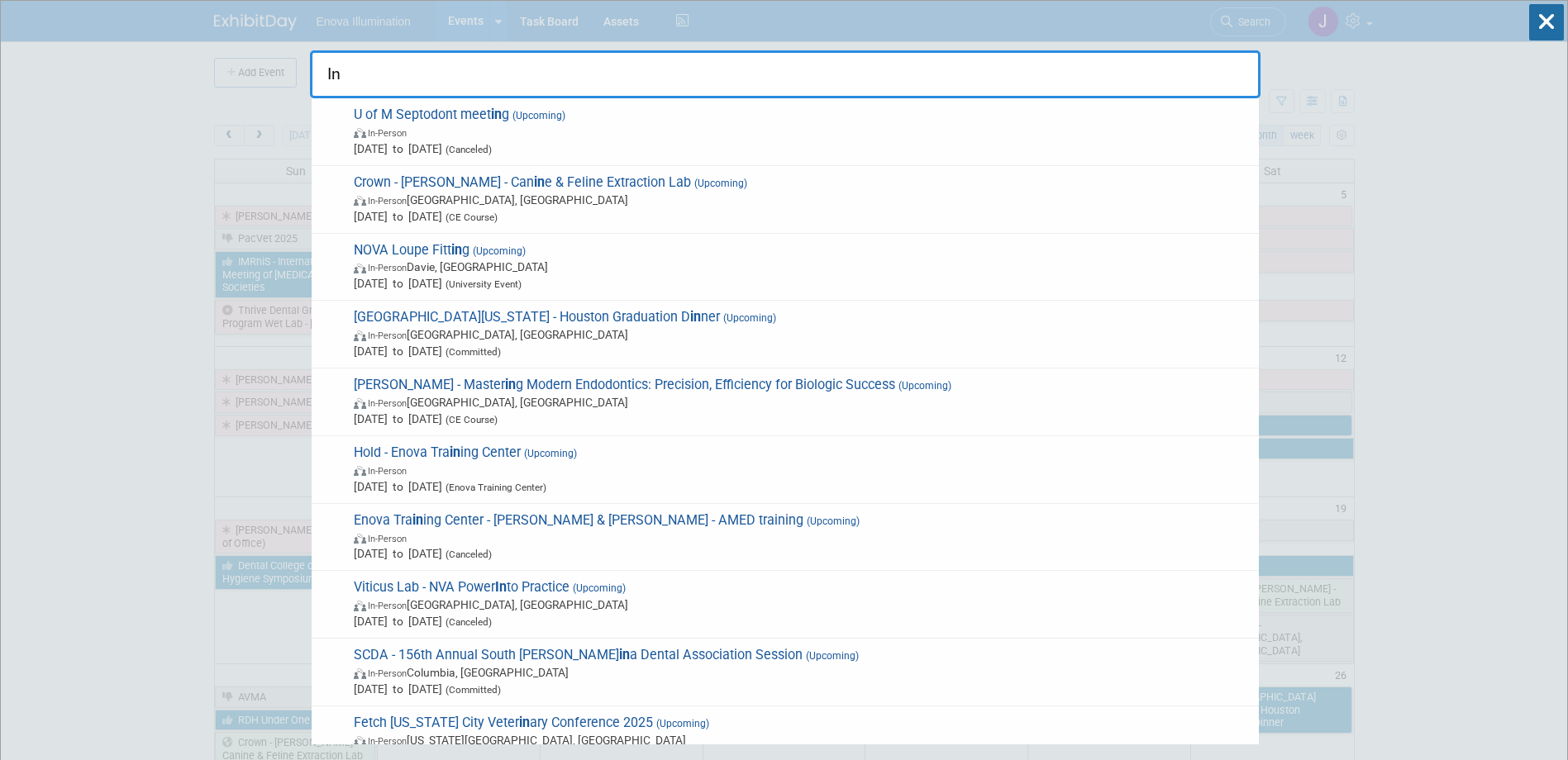 drag, startPoint x: 207, startPoint y: 72, endPoint x: 198, endPoint y: 69, distance: 9.486833 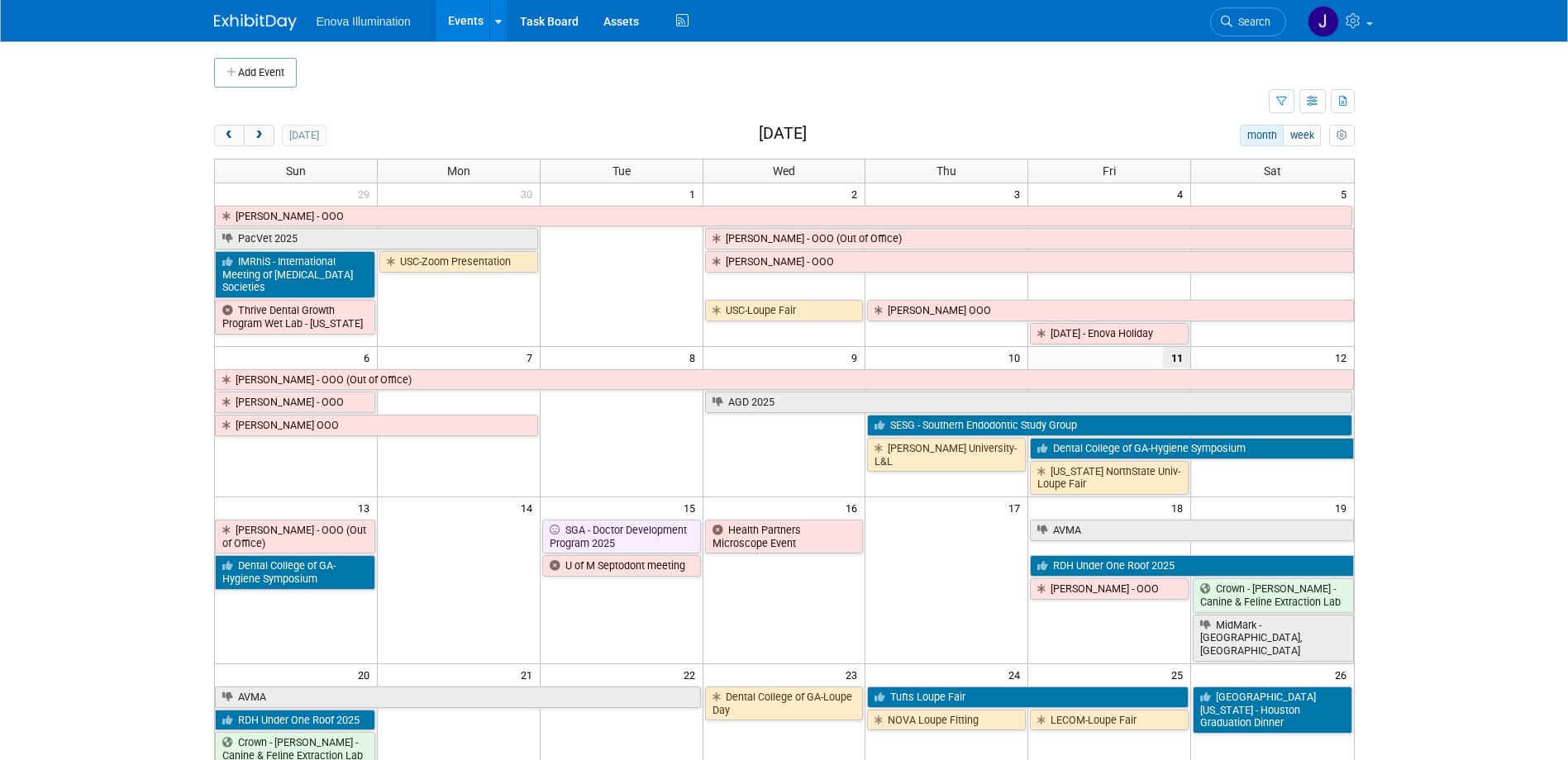 drag, startPoint x: 1257, startPoint y: 24, endPoint x: 1241, endPoint y: 21, distance: 16.27882 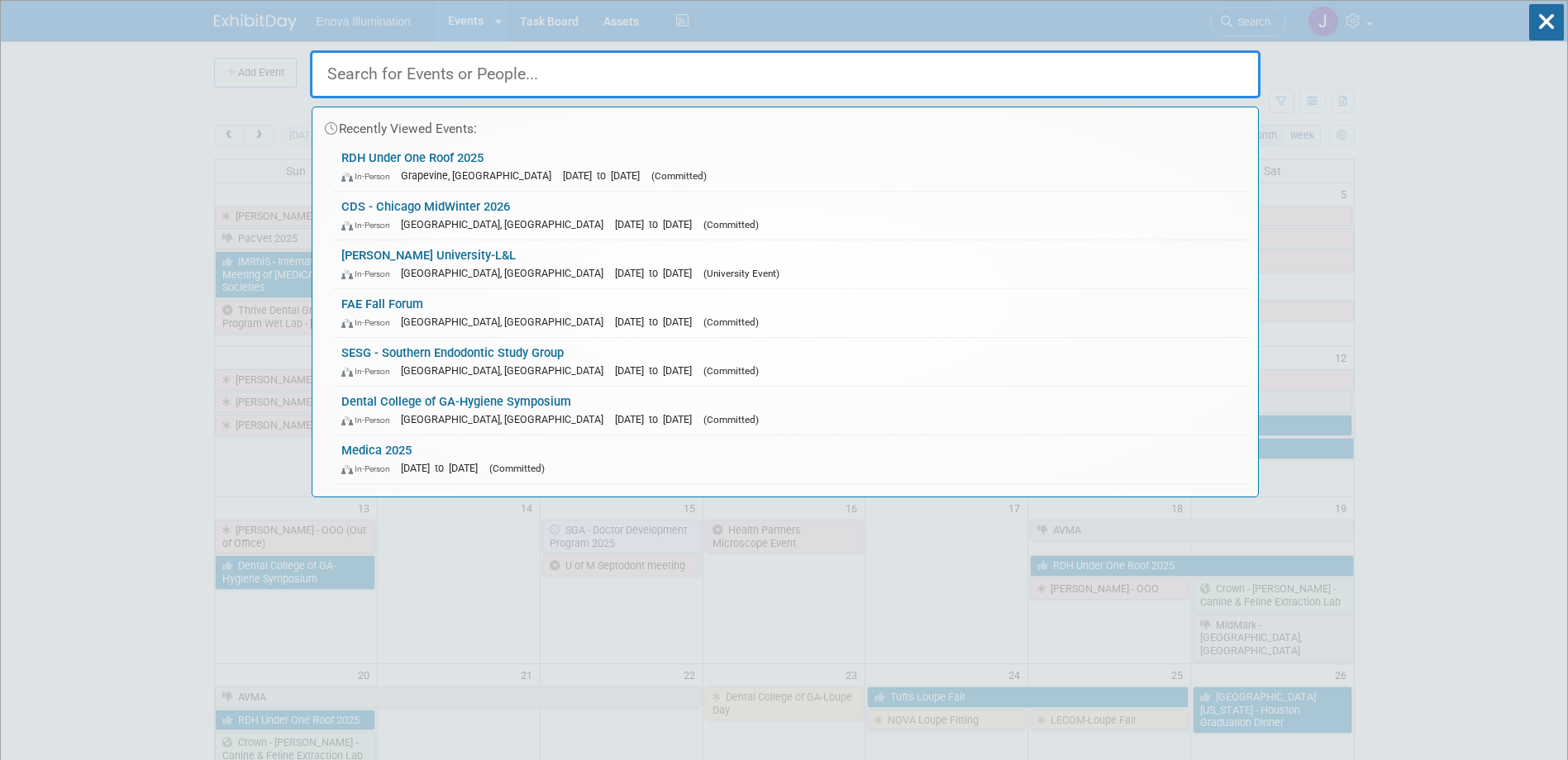 click at bounding box center [785, 74] 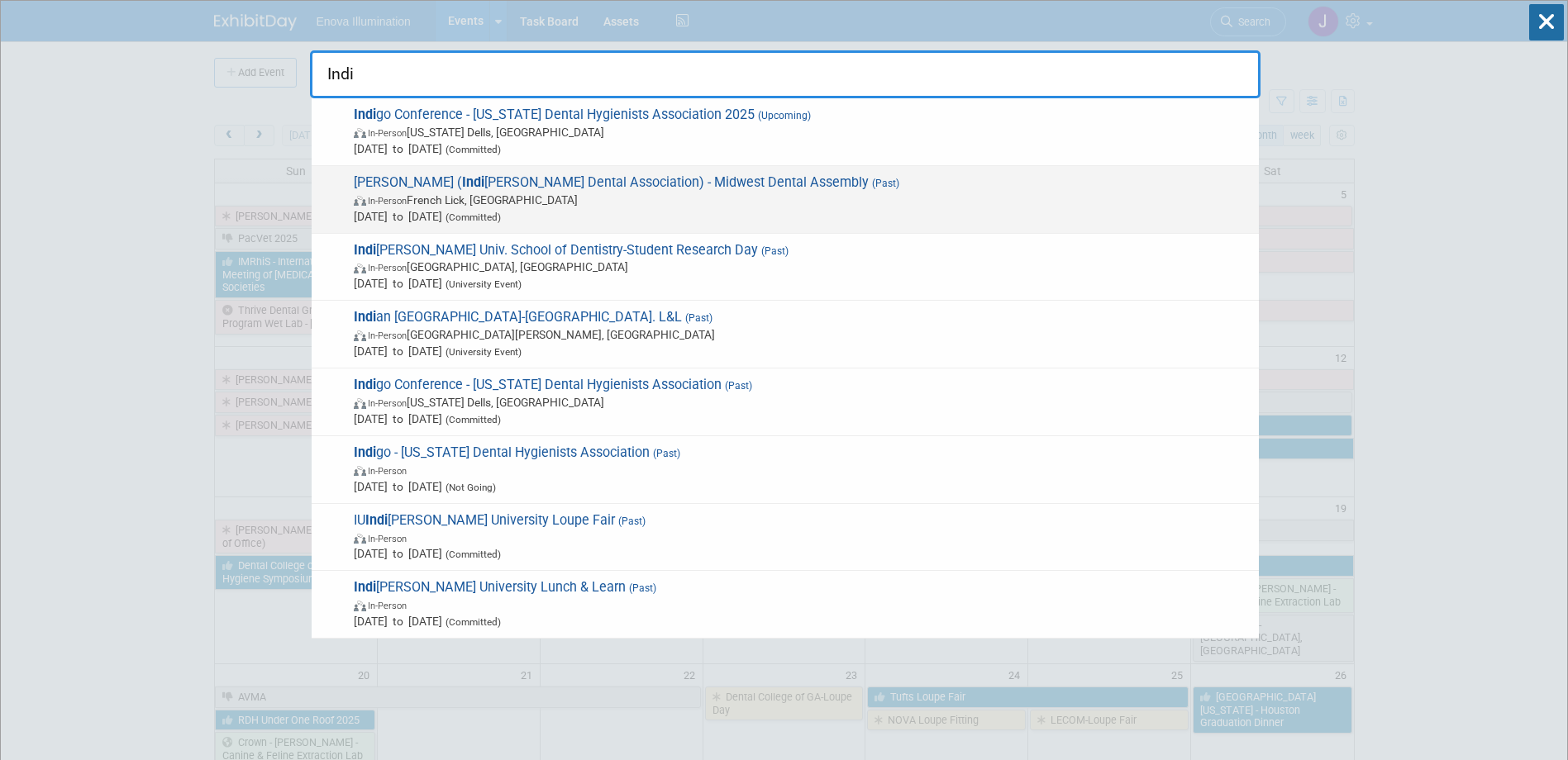 type on "Indi" 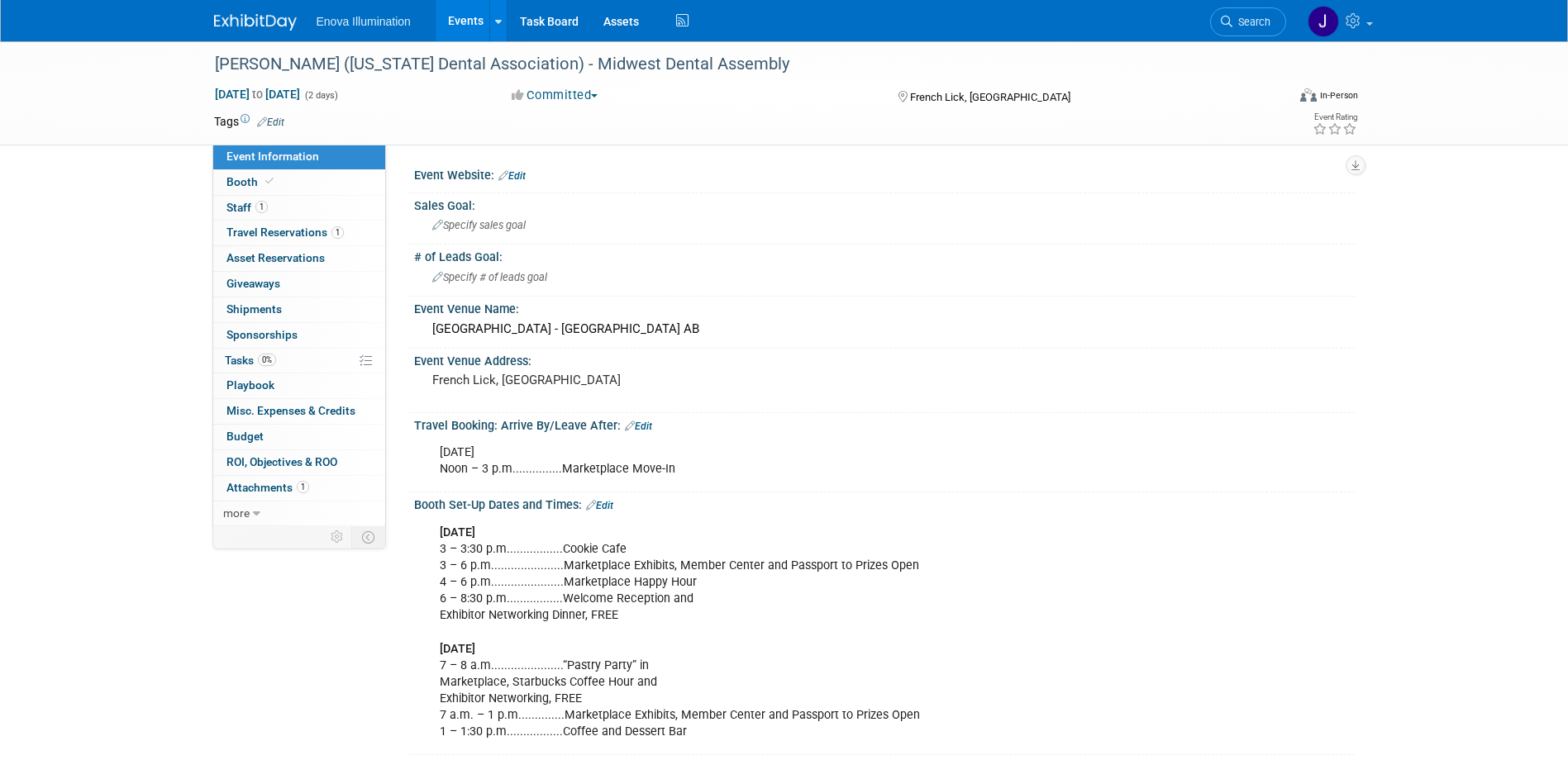 scroll, scrollTop: 0, scrollLeft: 0, axis: both 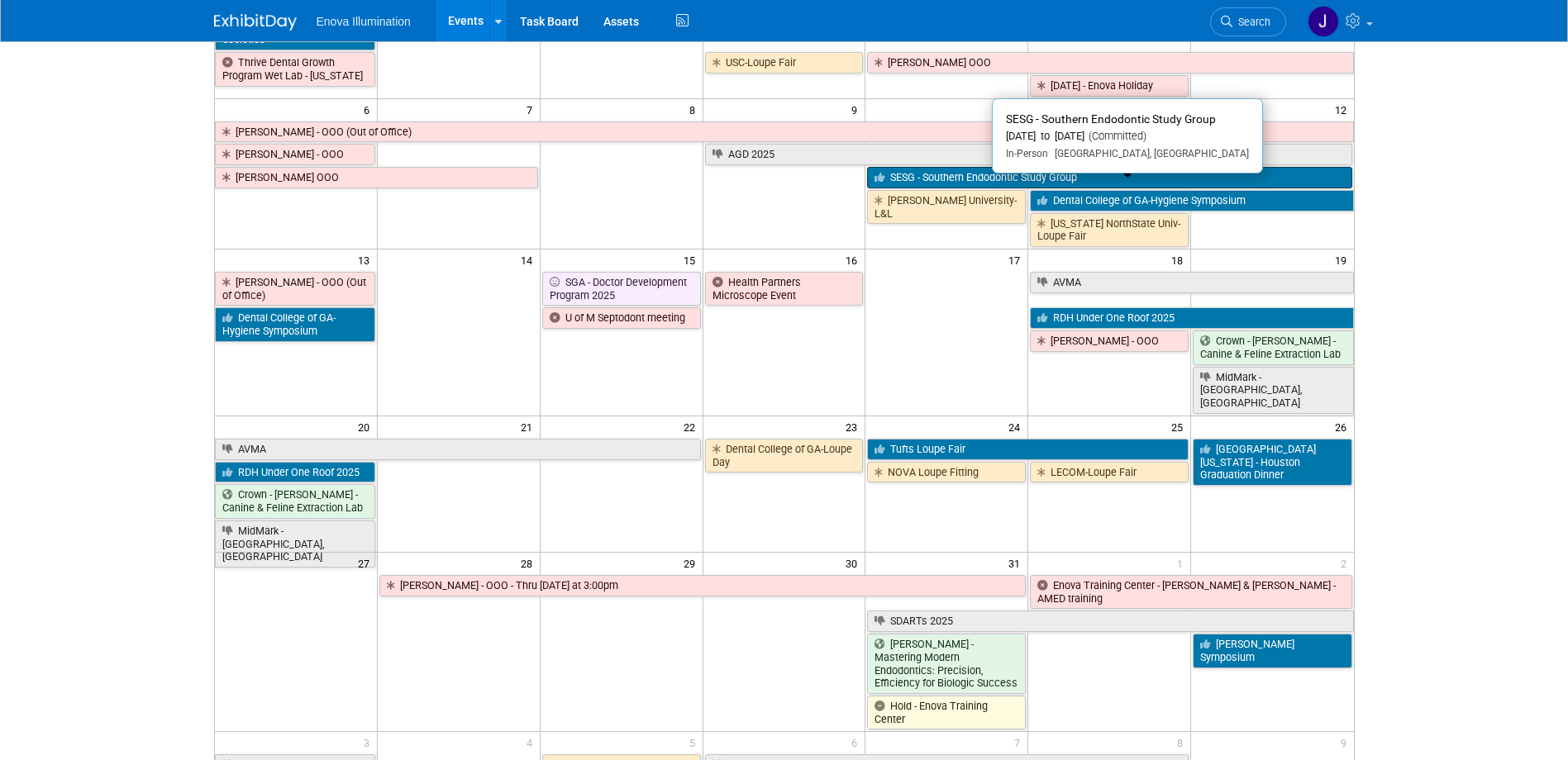 click on "SESG - Southern Endodontic Study Group" at bounding box center (1109, 178) 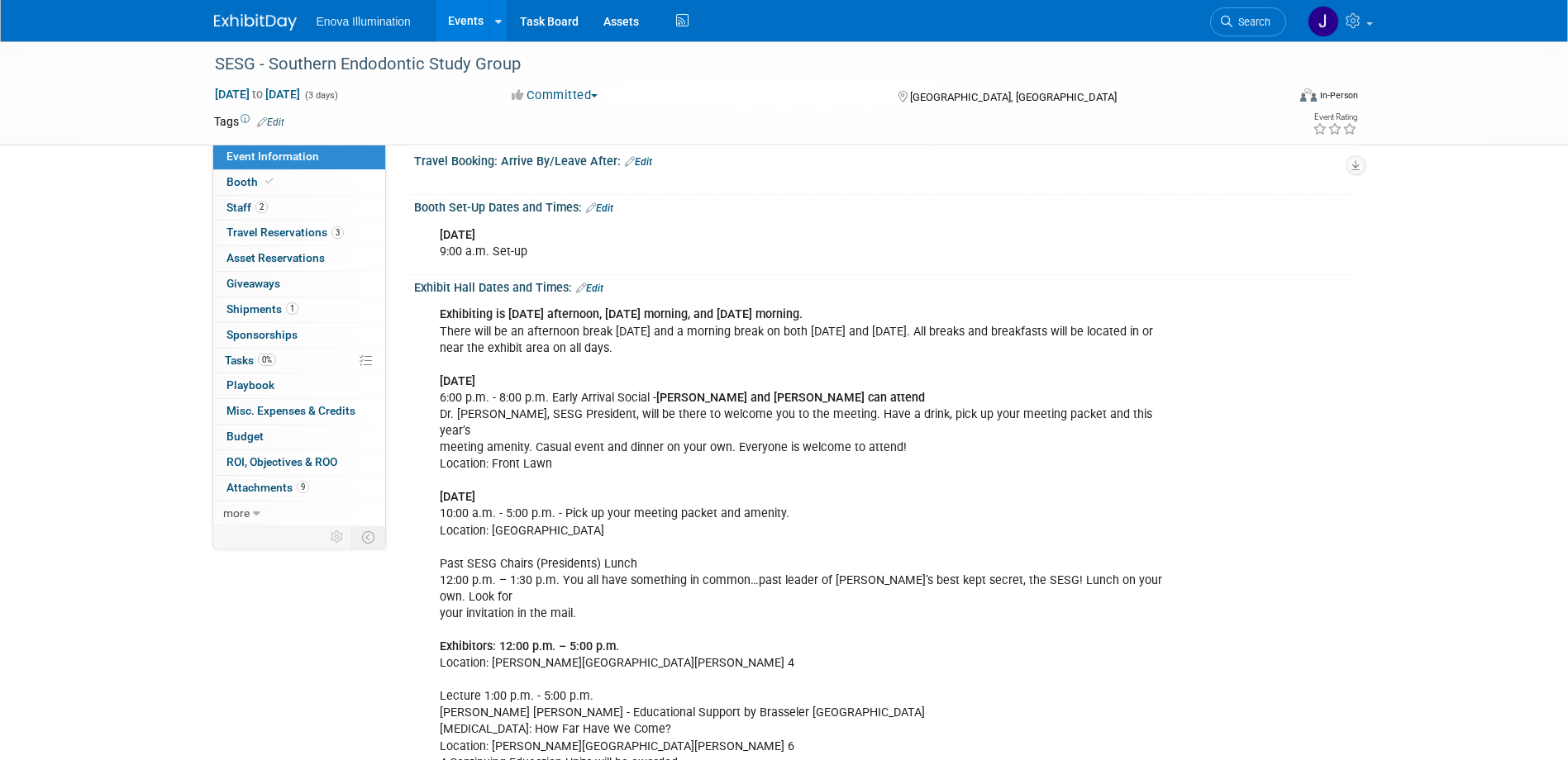 scroll, scrollTop: 0, scrollLeft: 0, axis: both 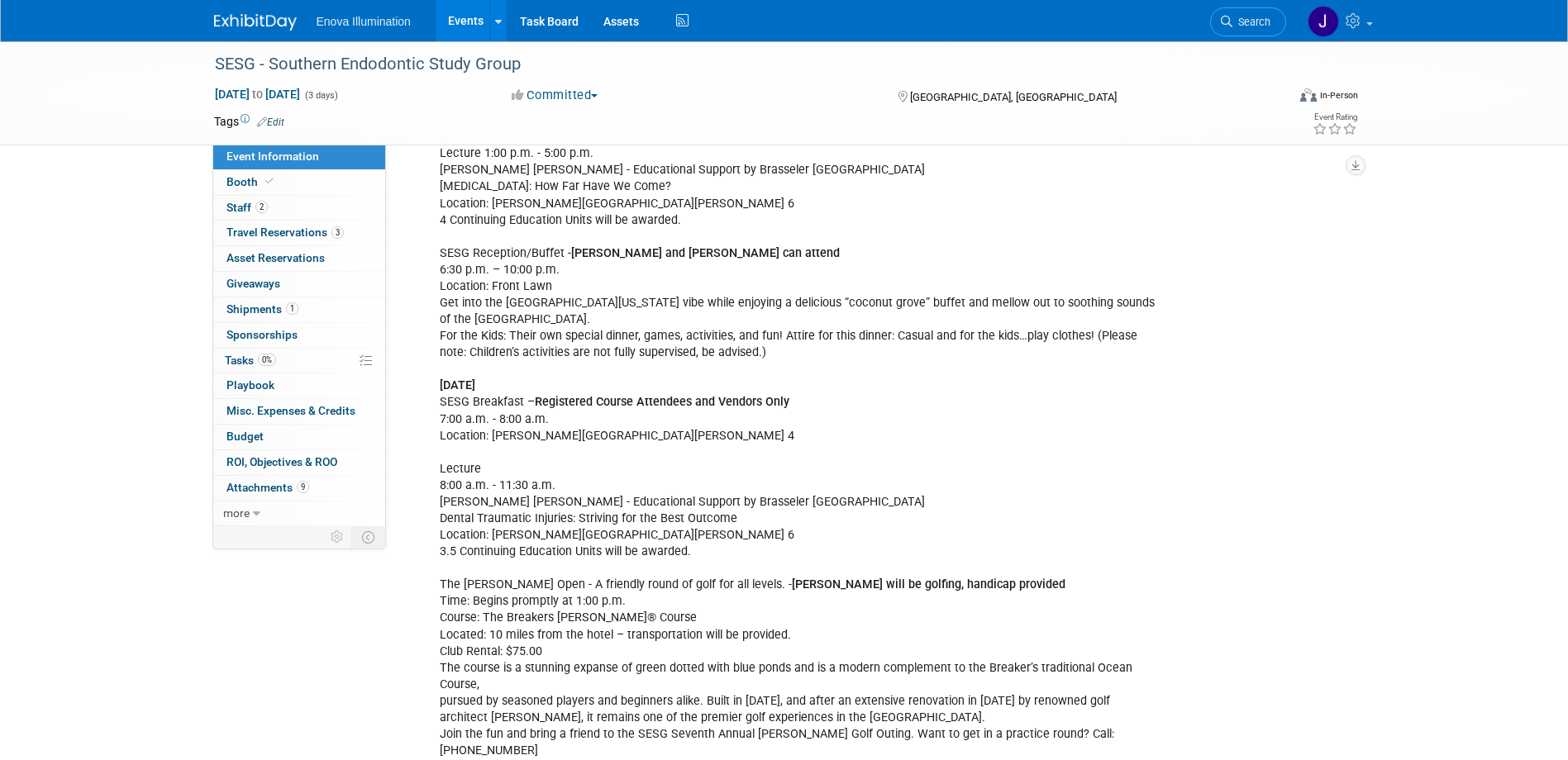 click at bounding box center (255, 22) 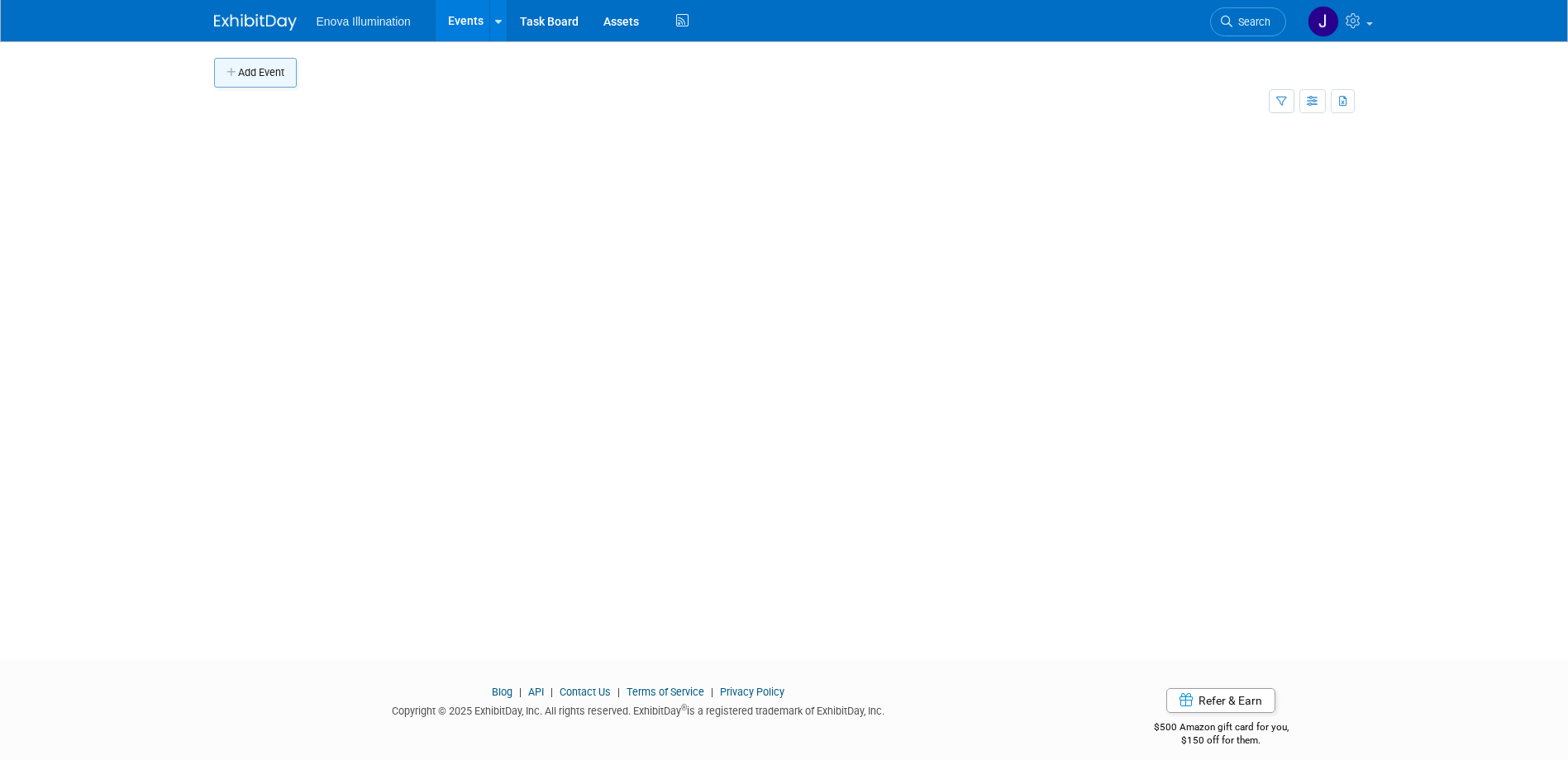 scroll, scrollTop: 0, scrollLeft: 0, axis: both 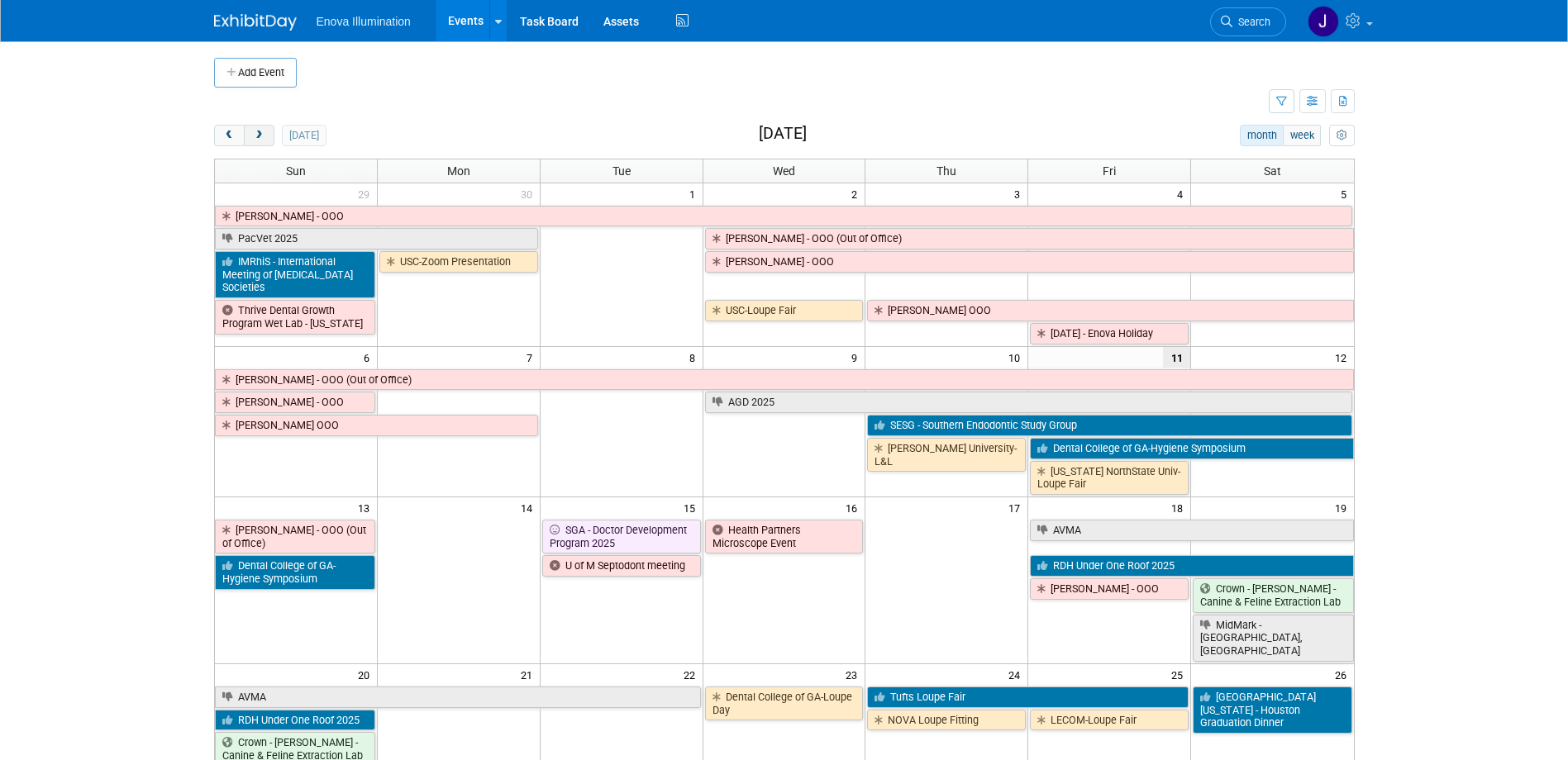 click at bounding box center [259, 135] 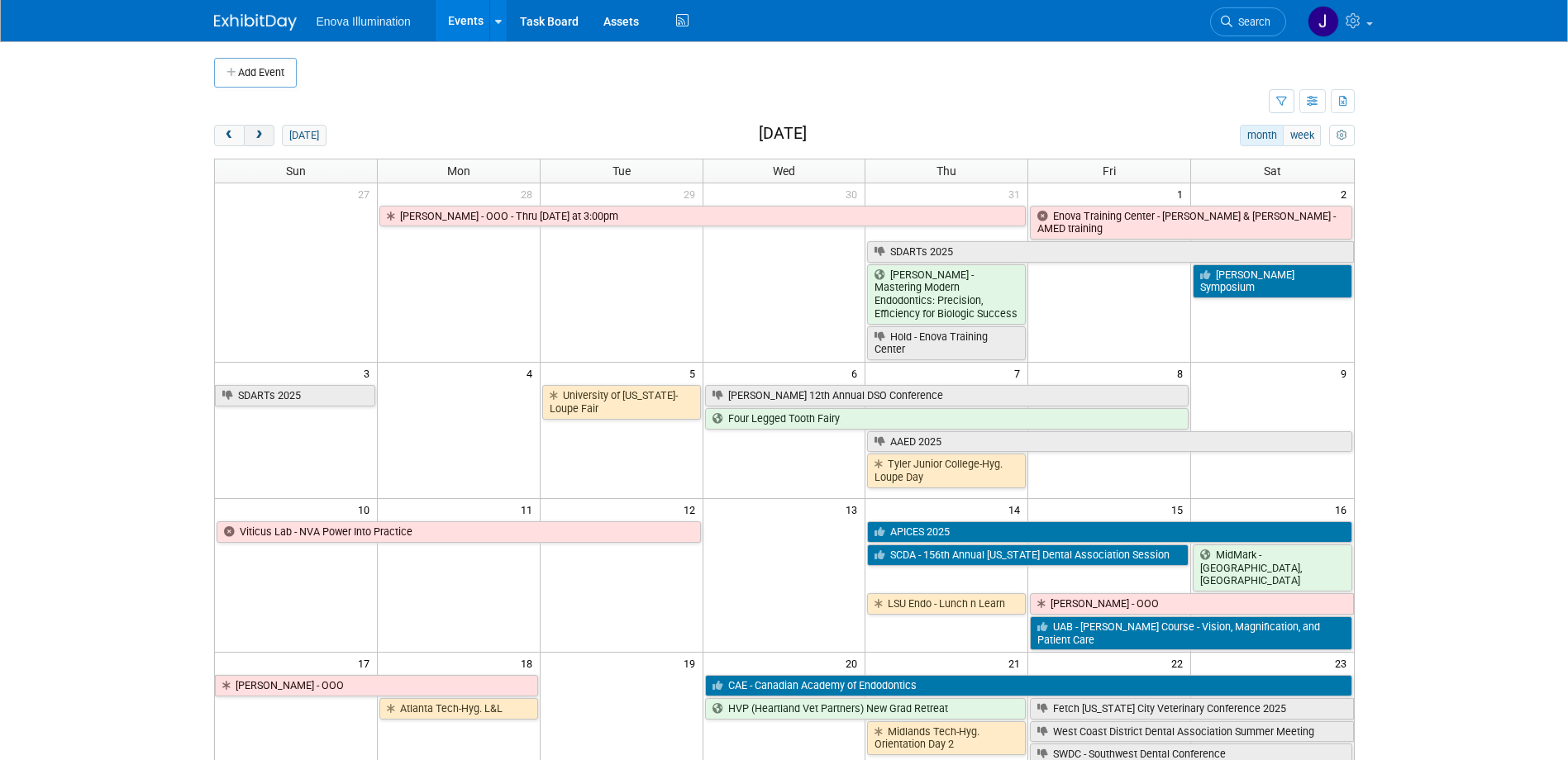 click at bounding box center (259, 135) 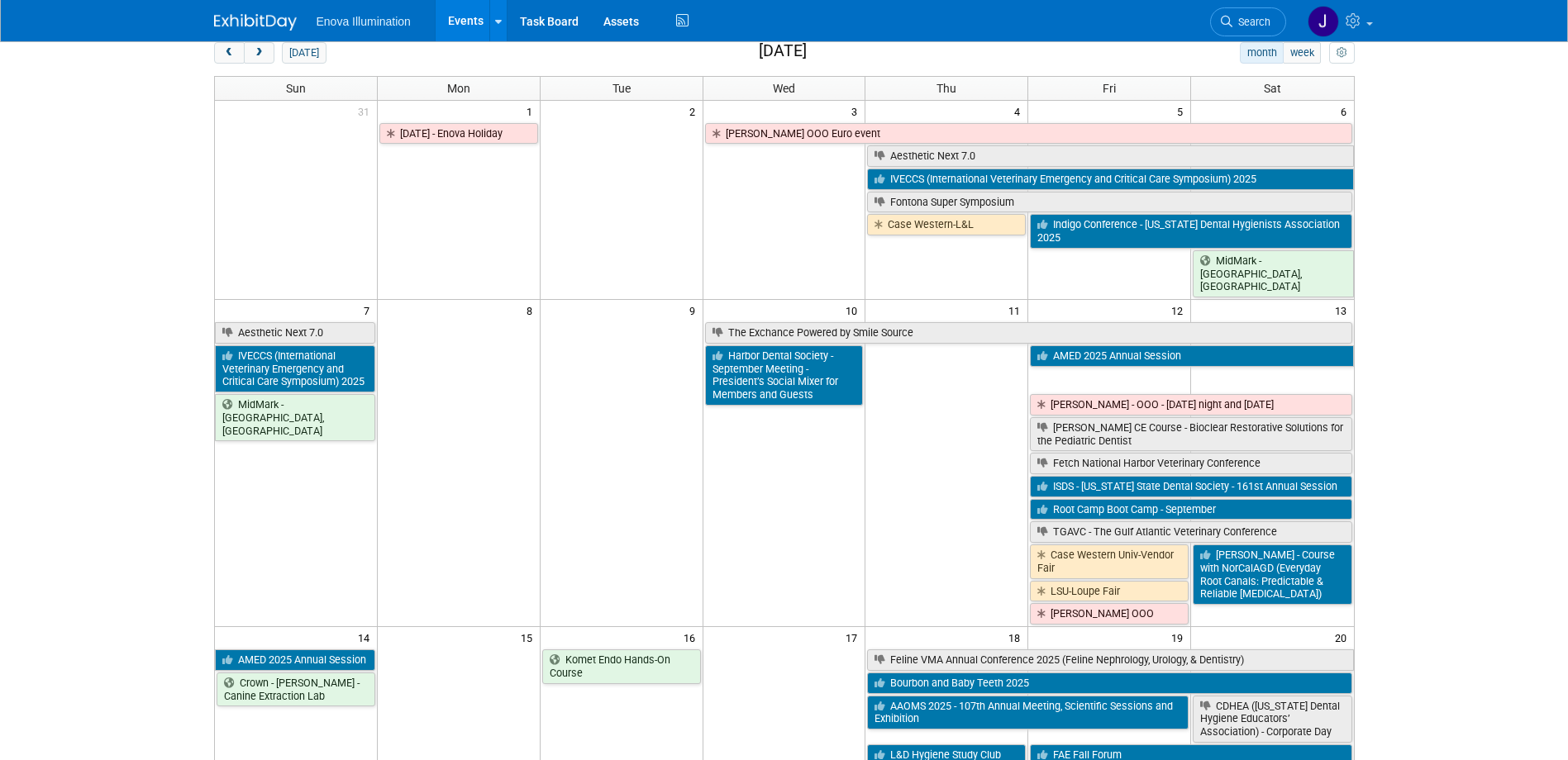 scroll, scrollTop: 165, scrollLeft: 0, axis: vertical 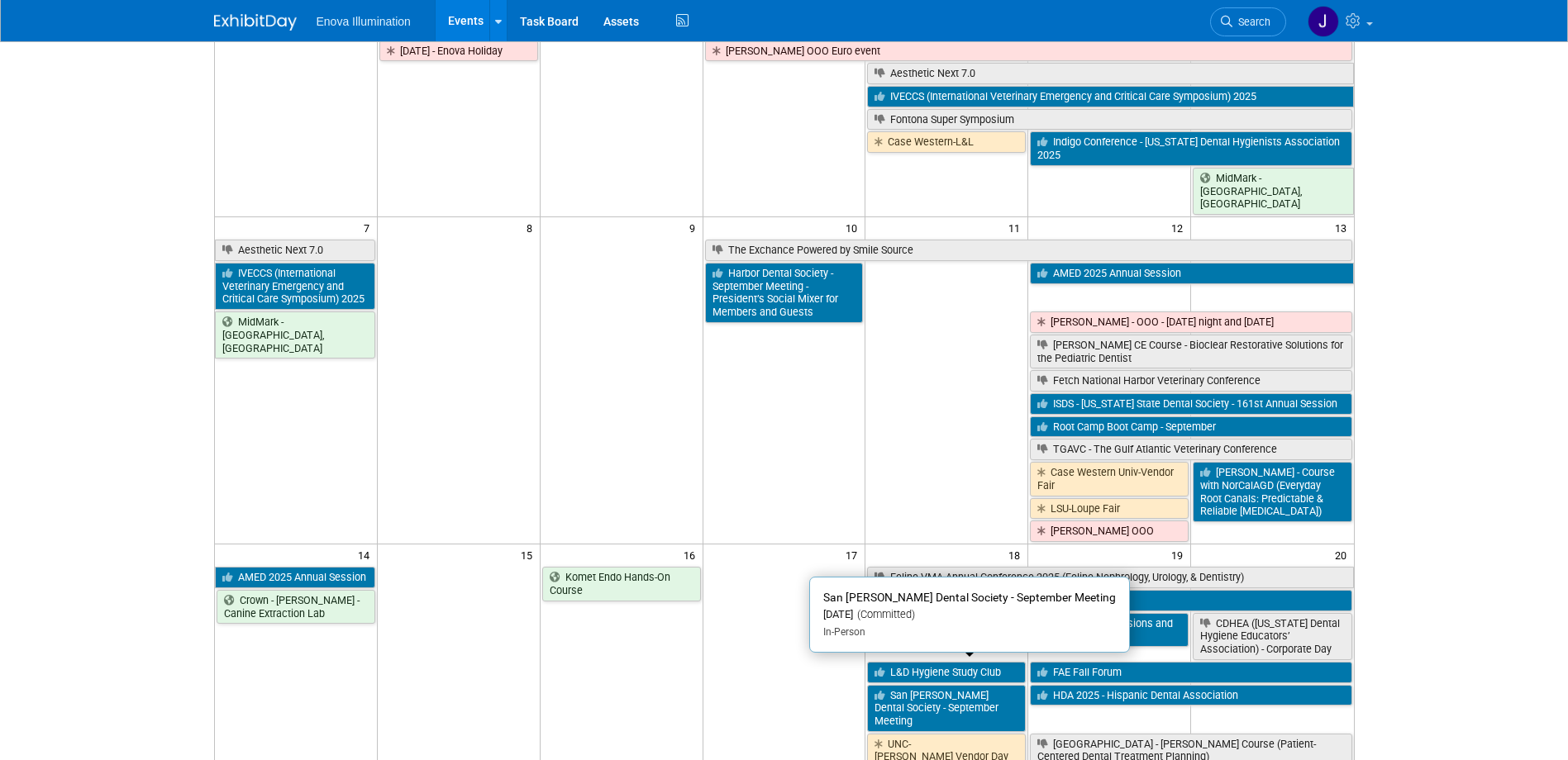 click on "San [PERSON_NAME] Dental Society - September Meeting" at bounding box center [946, 708] 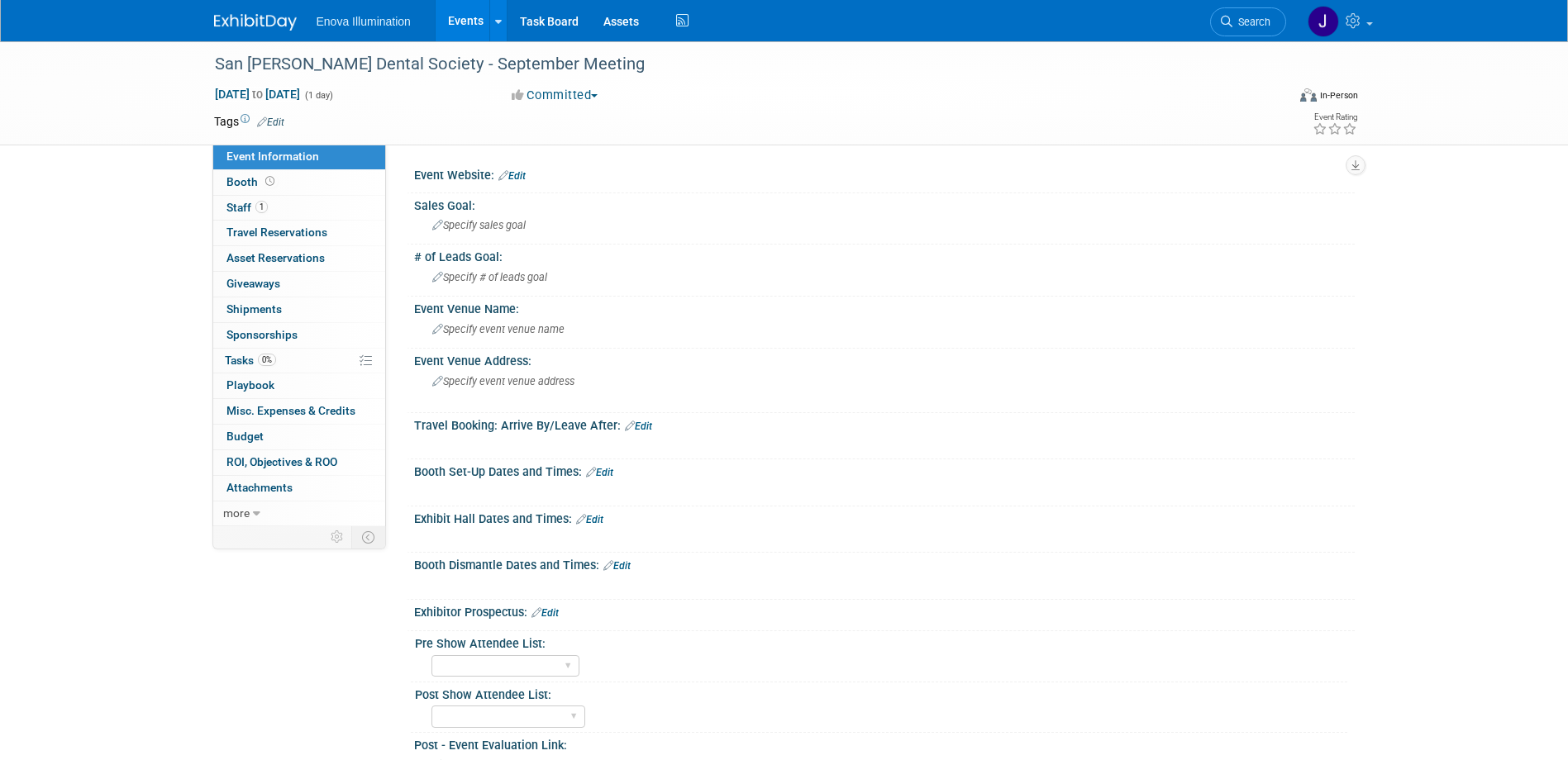 scroll, scrollTop: 0, scrollLeft: 0, axis: both 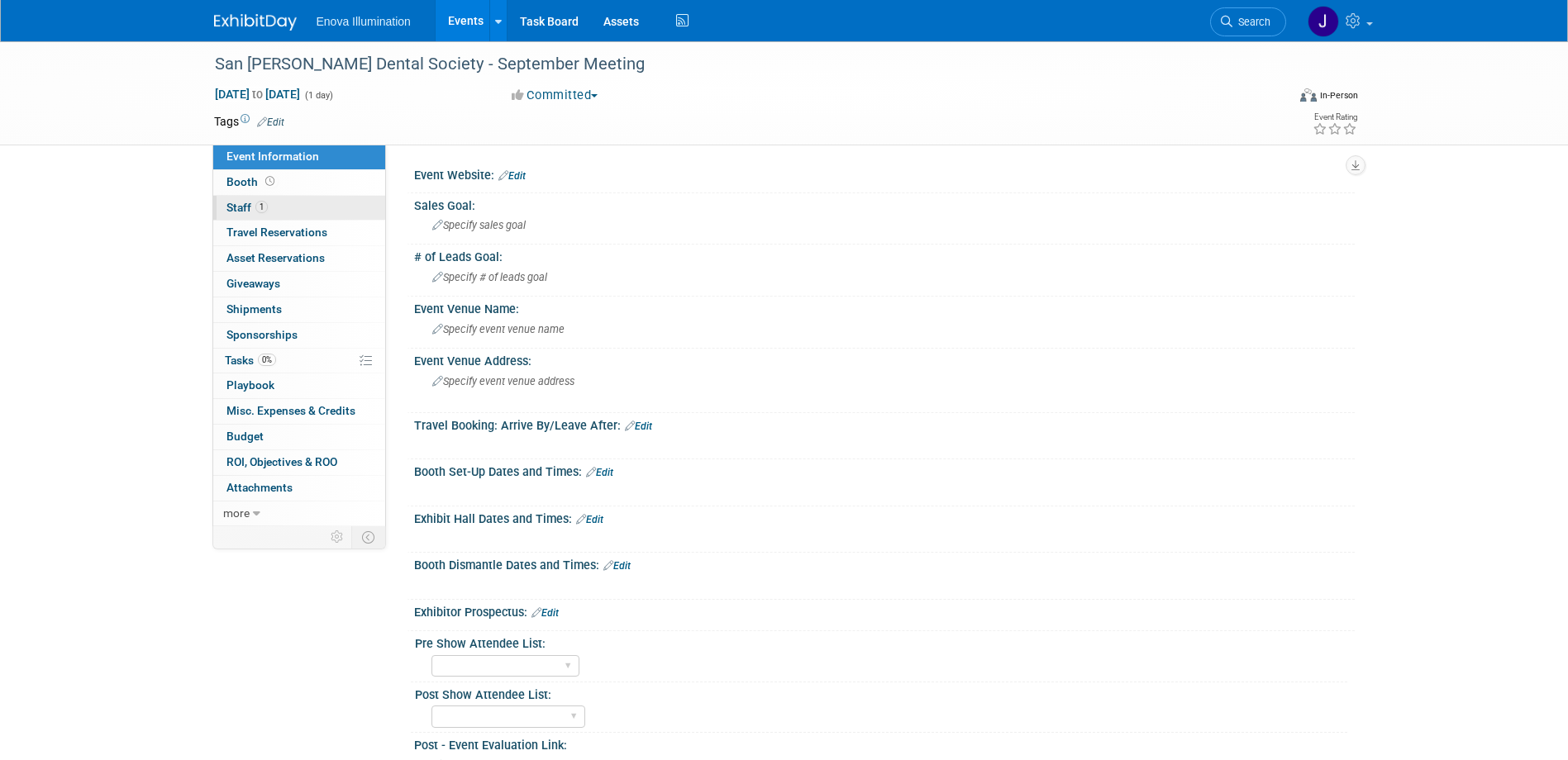 click on "1
Staff 1" at bounding box center [299, 208] 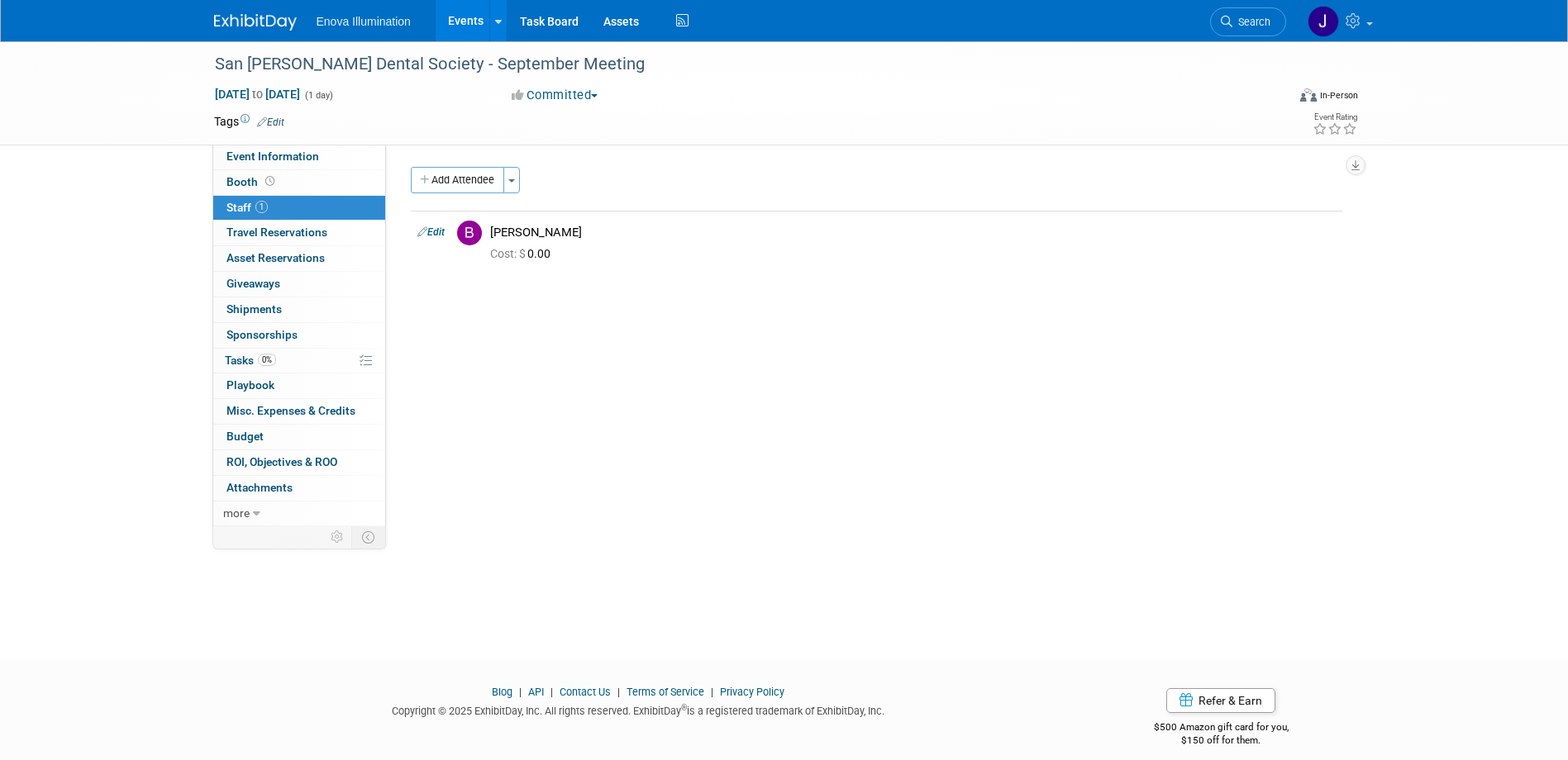 click on "San Joaquin Dental Society - September Meeting
Sep 18, 2025  to  Sep 18, 2025
(1 day)
Sep 18, 2025 to Sep 18, 2025
Committed
Committed
Considering
Not Going
Canceled
Enova Training Center
University Event
Out of Office
CE Course
Virtual
In-Person
Hybrid
<img src="https://www.exhibitday.com/Images/Format-Virtual.png" style="width: 22px; height: 18px; margin-top: 2px; margin-bottom: 2px; margin-left: 2px; filter: Grayscale(70%); opacity: 0.9;" />   Virtual
<img src="https://www.exhibitday.com/Images/Format-InPerson.png" style="width: 22px; height: 18px; margin-top: 2px; margin-bottom: 2px; margin-left: 2px; filter: Grayscale(70%); opacity: 0.9;" />   In-Person
Tags
Edit
Event Rating
Event Information Tab:
Export tab to PDF
Booth Tab:" at bounding box center [784, 93] 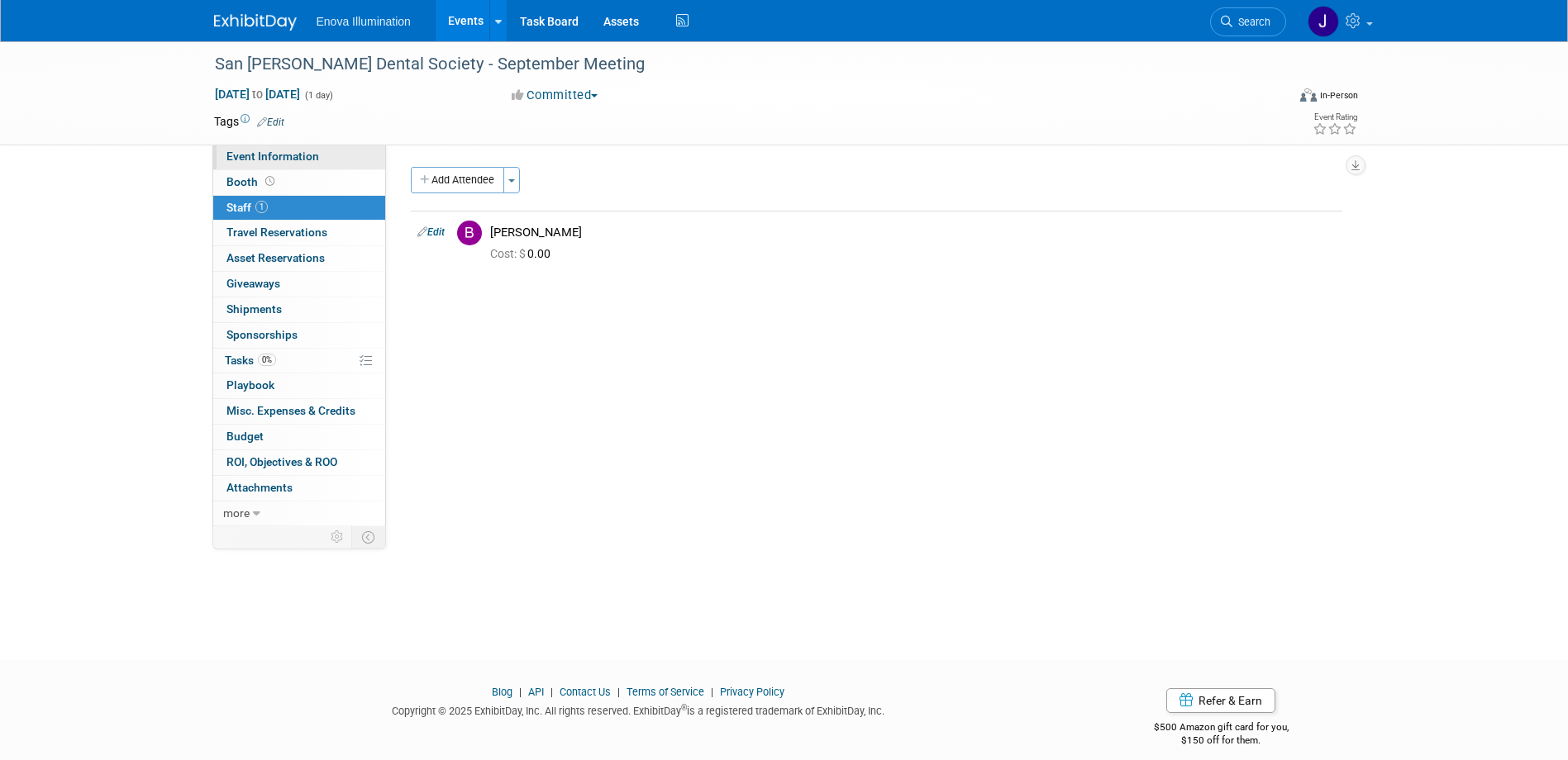 click on "Event Information" at bounding box center [299, 157] 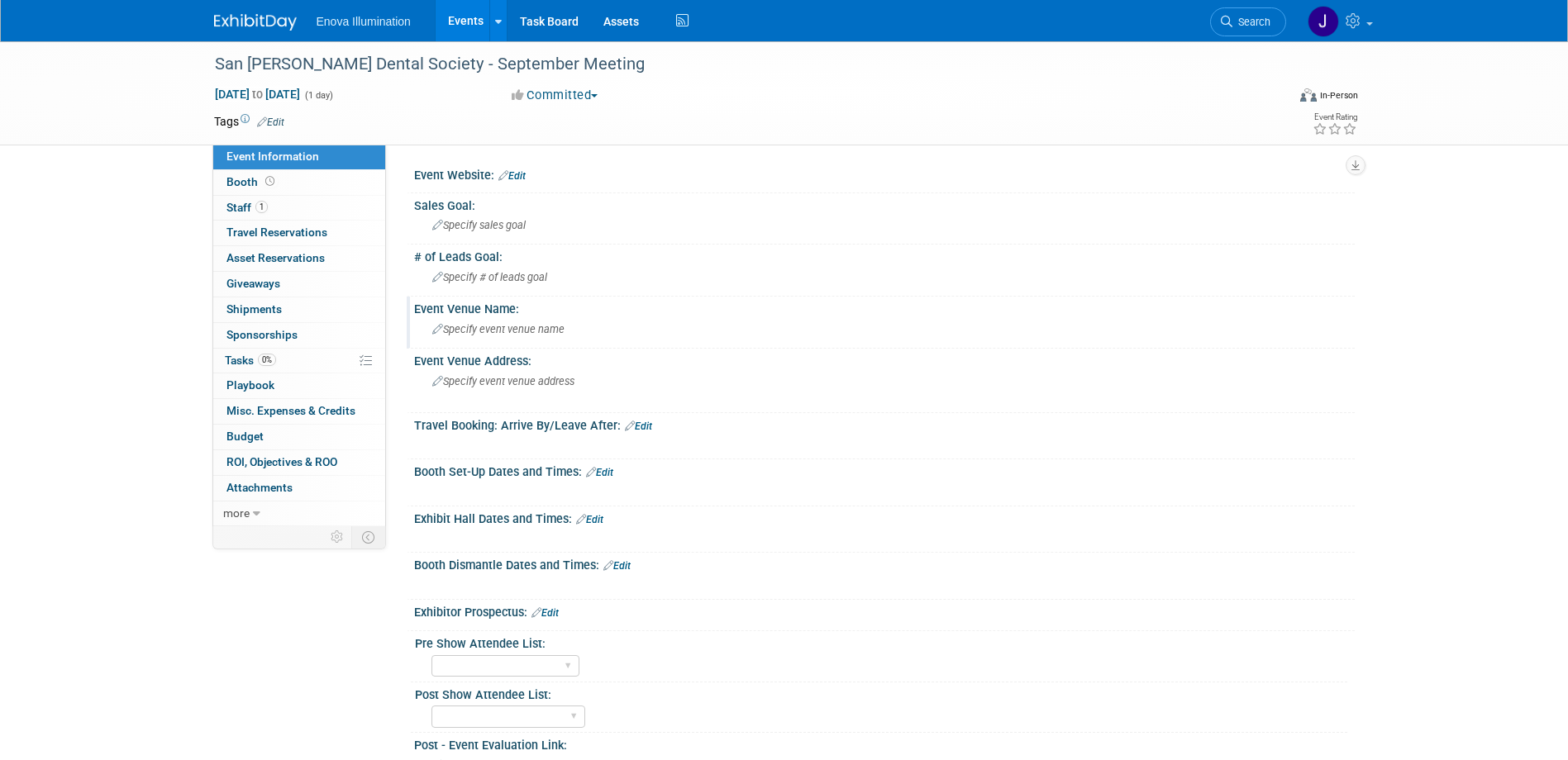 click on "Specify event venue name" at bounding box center (498, 329) 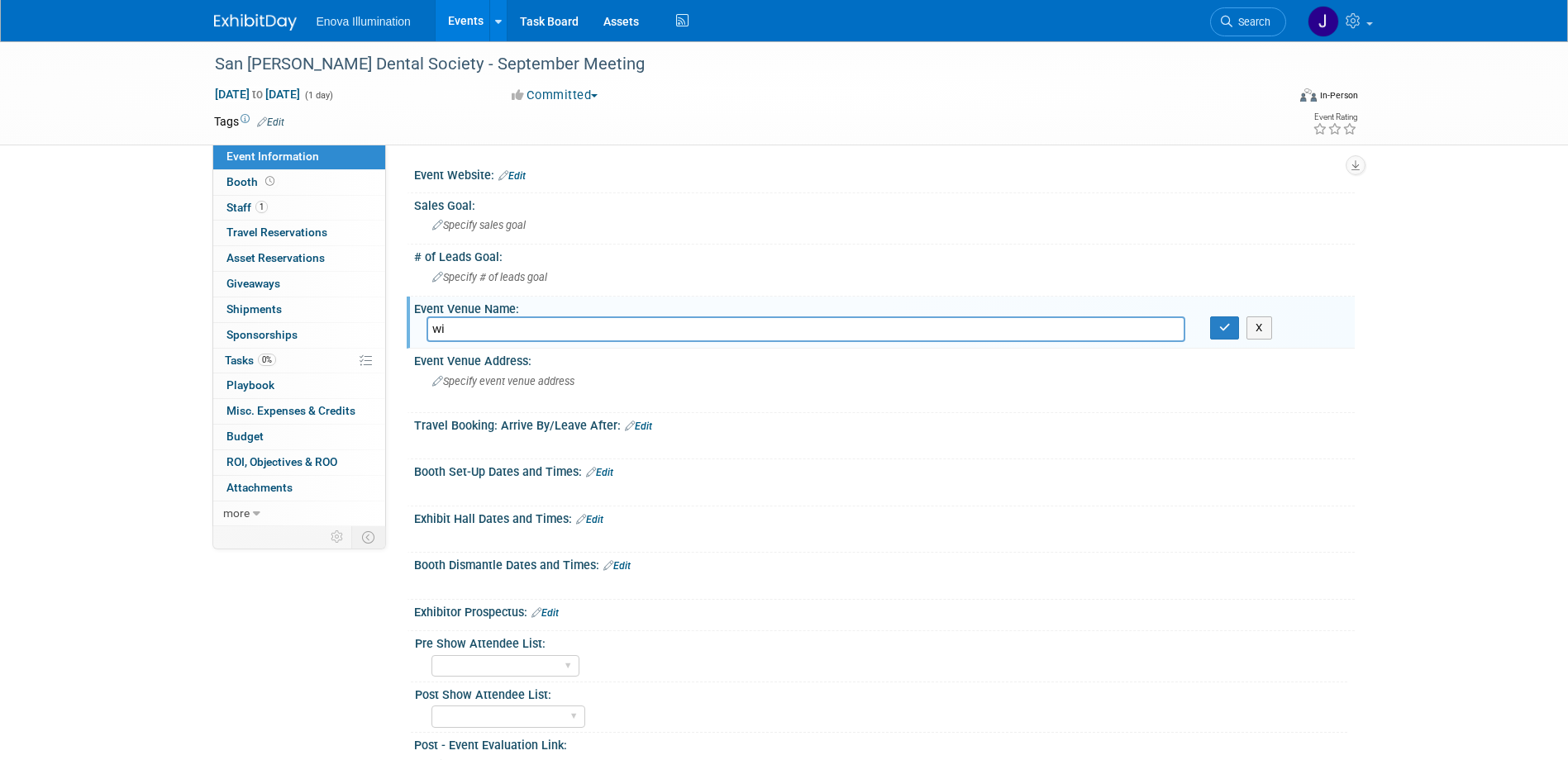 type on "w" 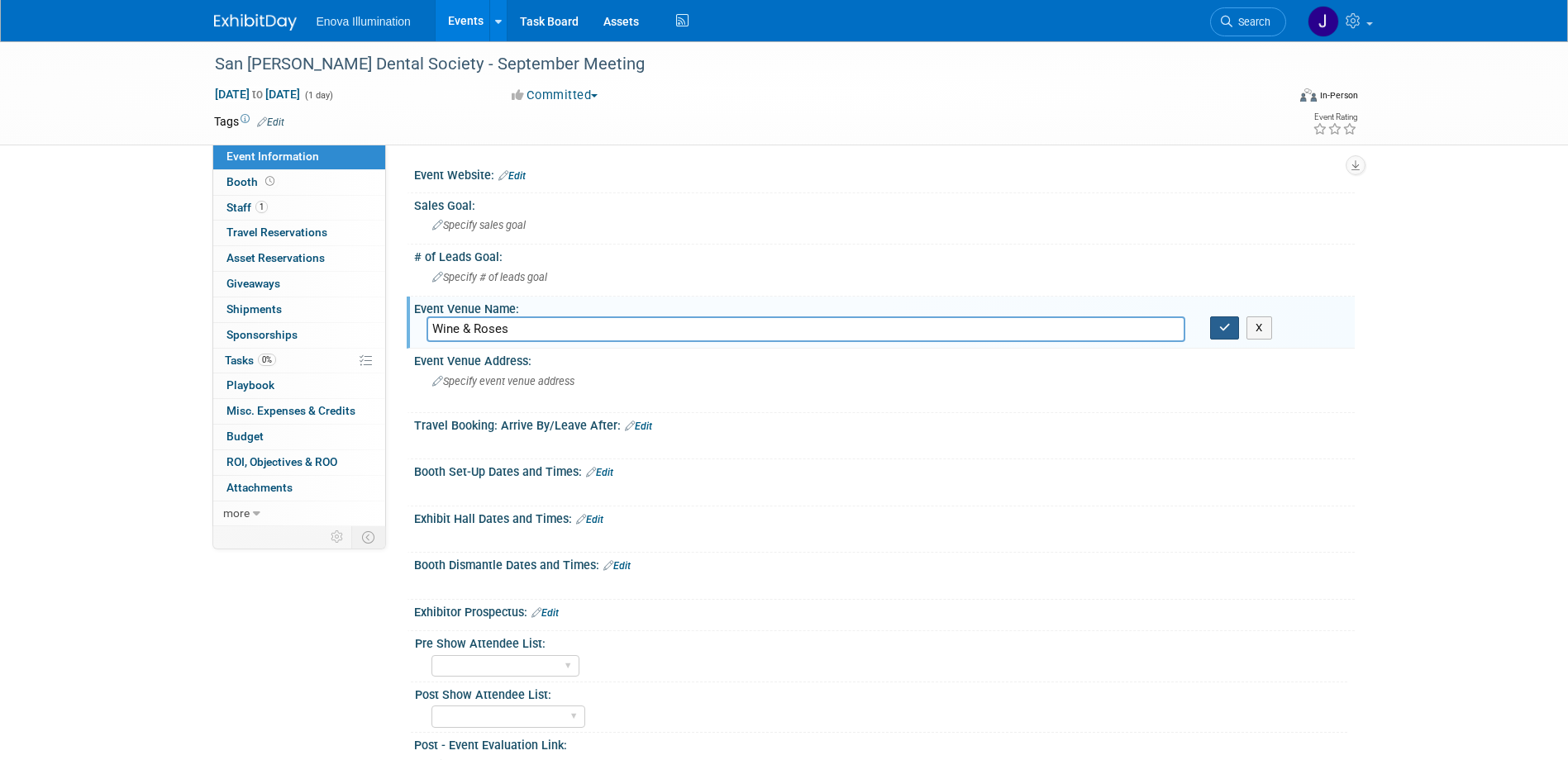 type on "Wine & Roses" 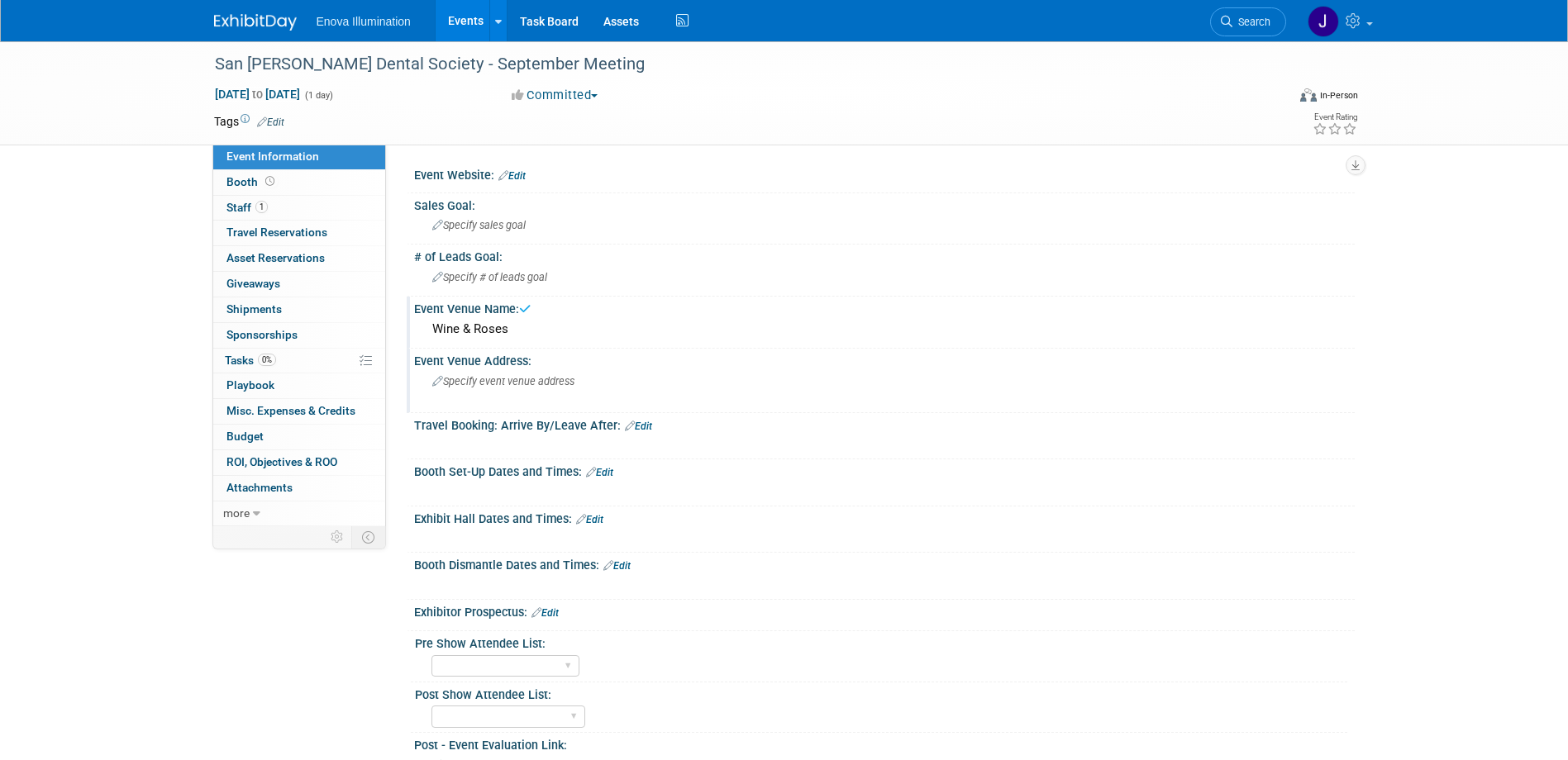 click on "Specify event venue address" at bounding box center [503, 381] 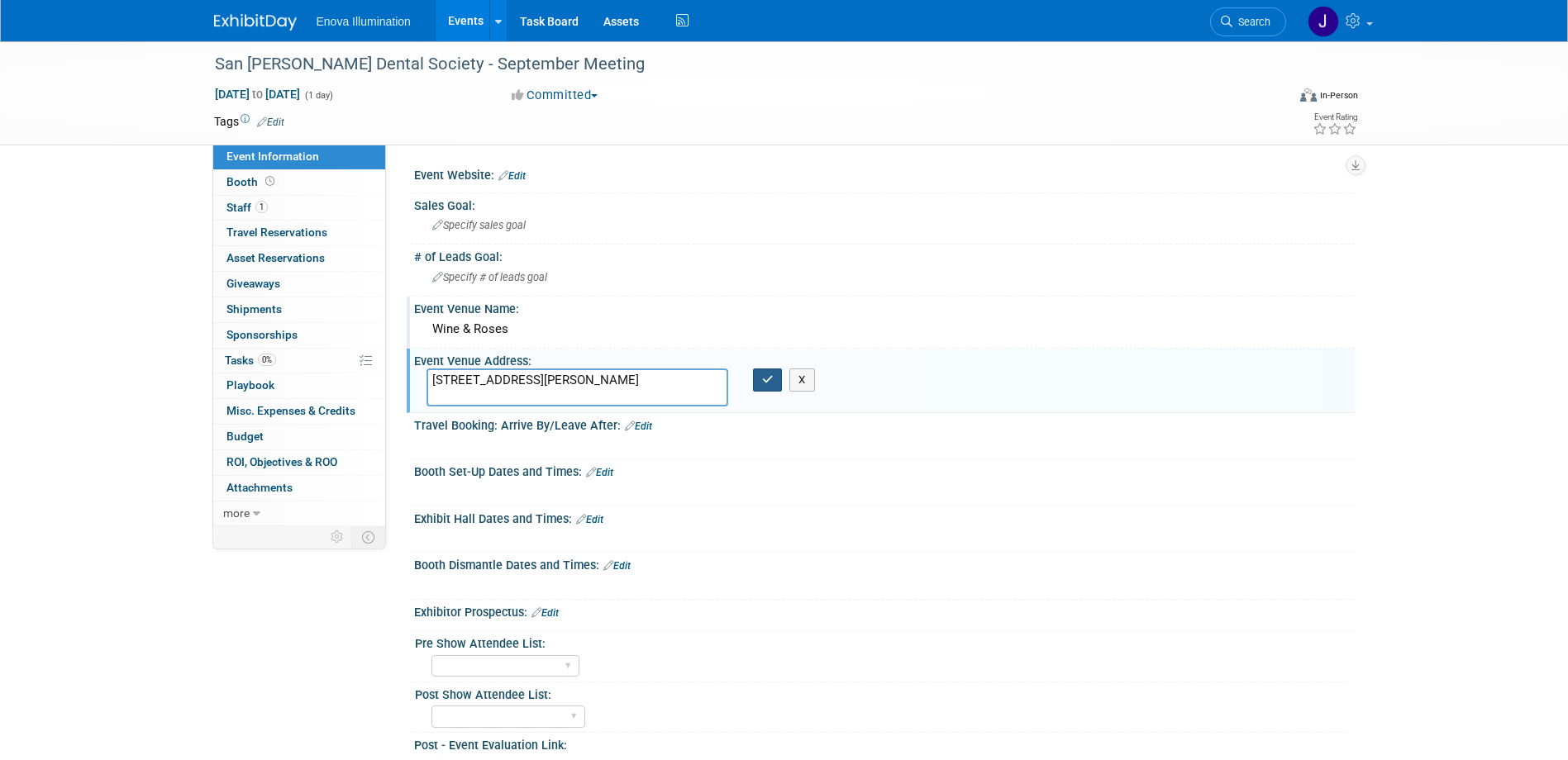 type on "2505 W. Turner Road
Lodi, CA  95242" 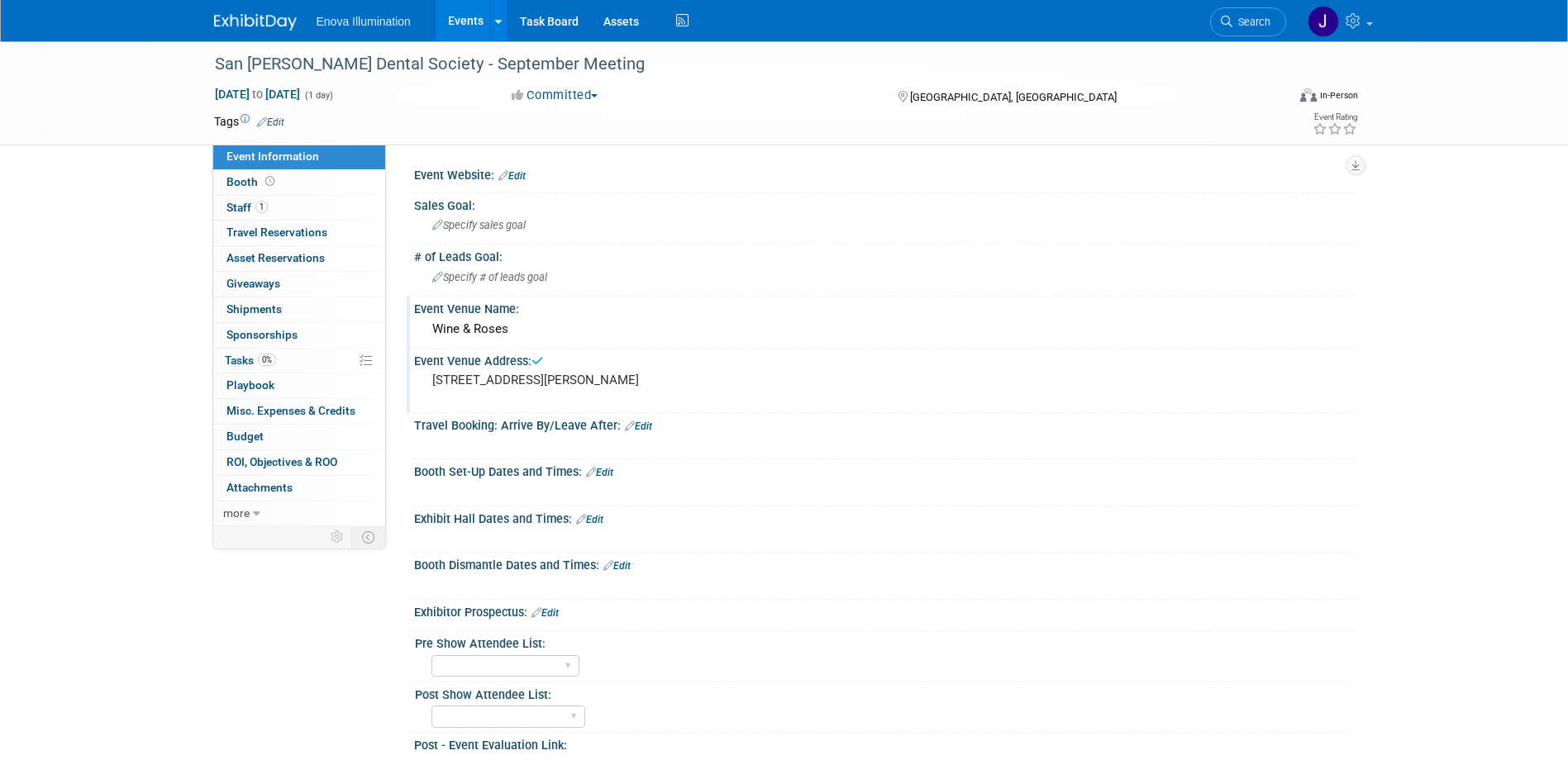 click on "Edit" at bounding box center (589, 520) 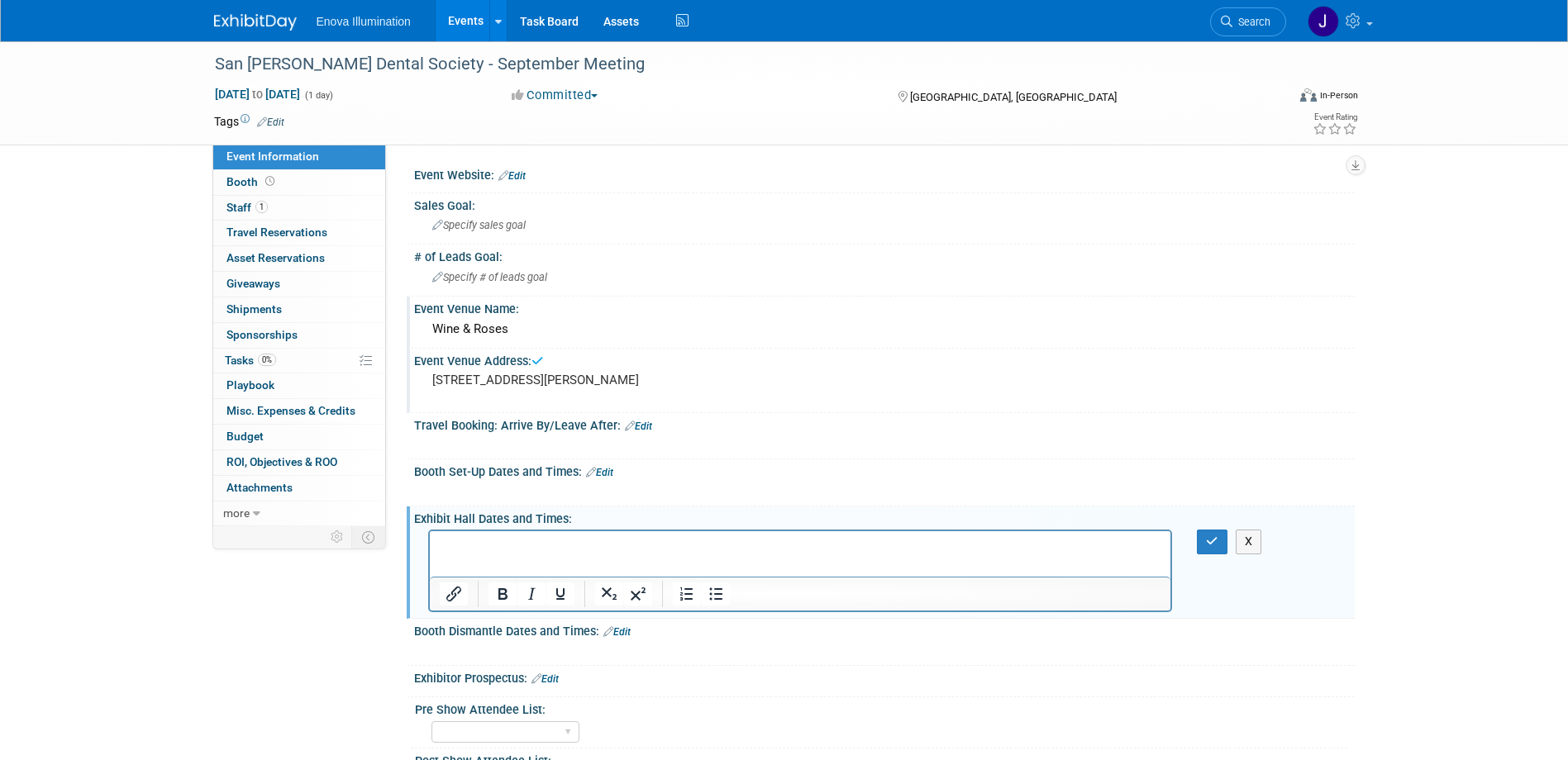 scroll, scrollTop: 0, scrollLeft: 0, axis: both 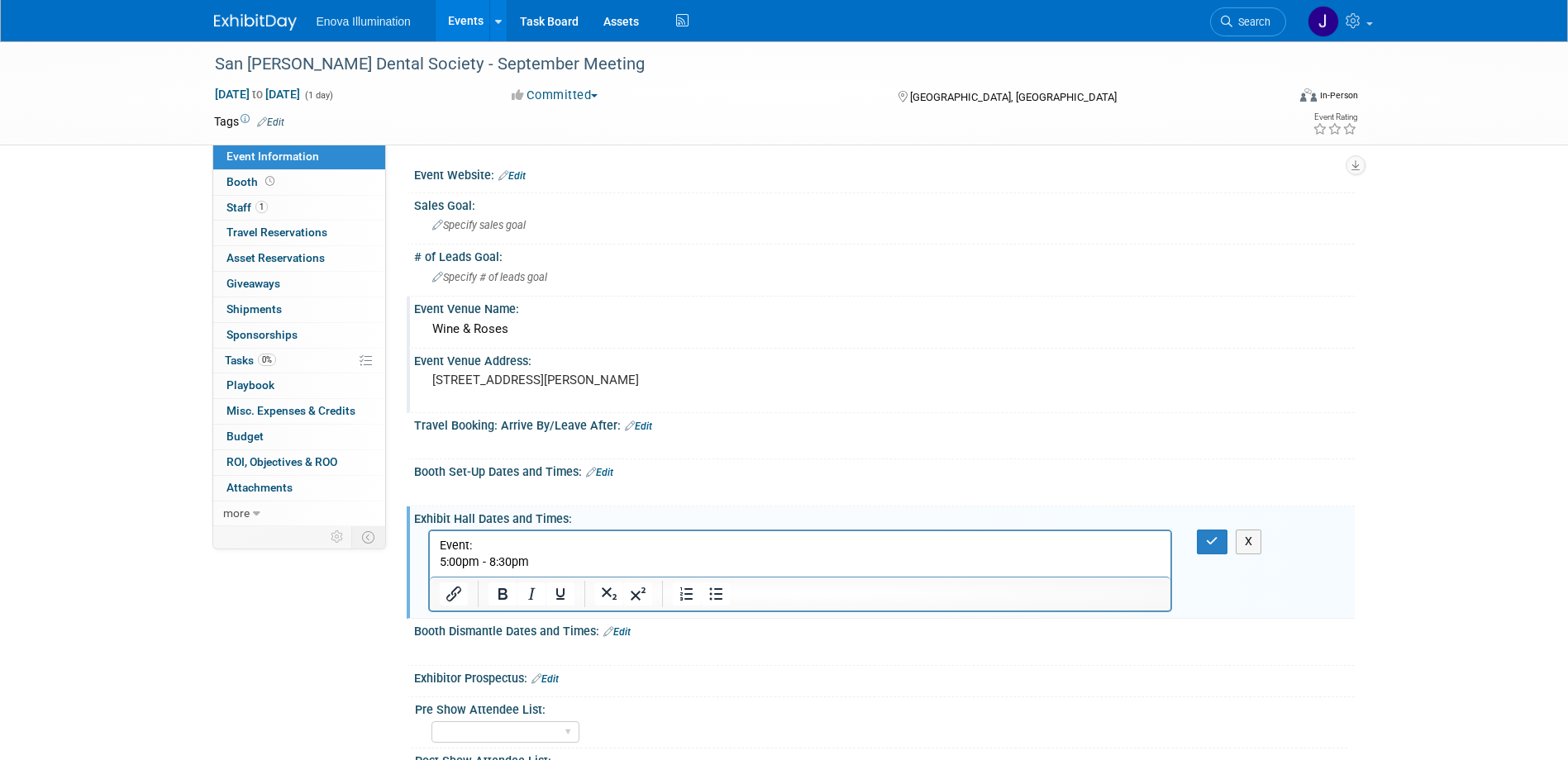 click on "5:00pm - 8:30pm" at bounding box center [800, 563] 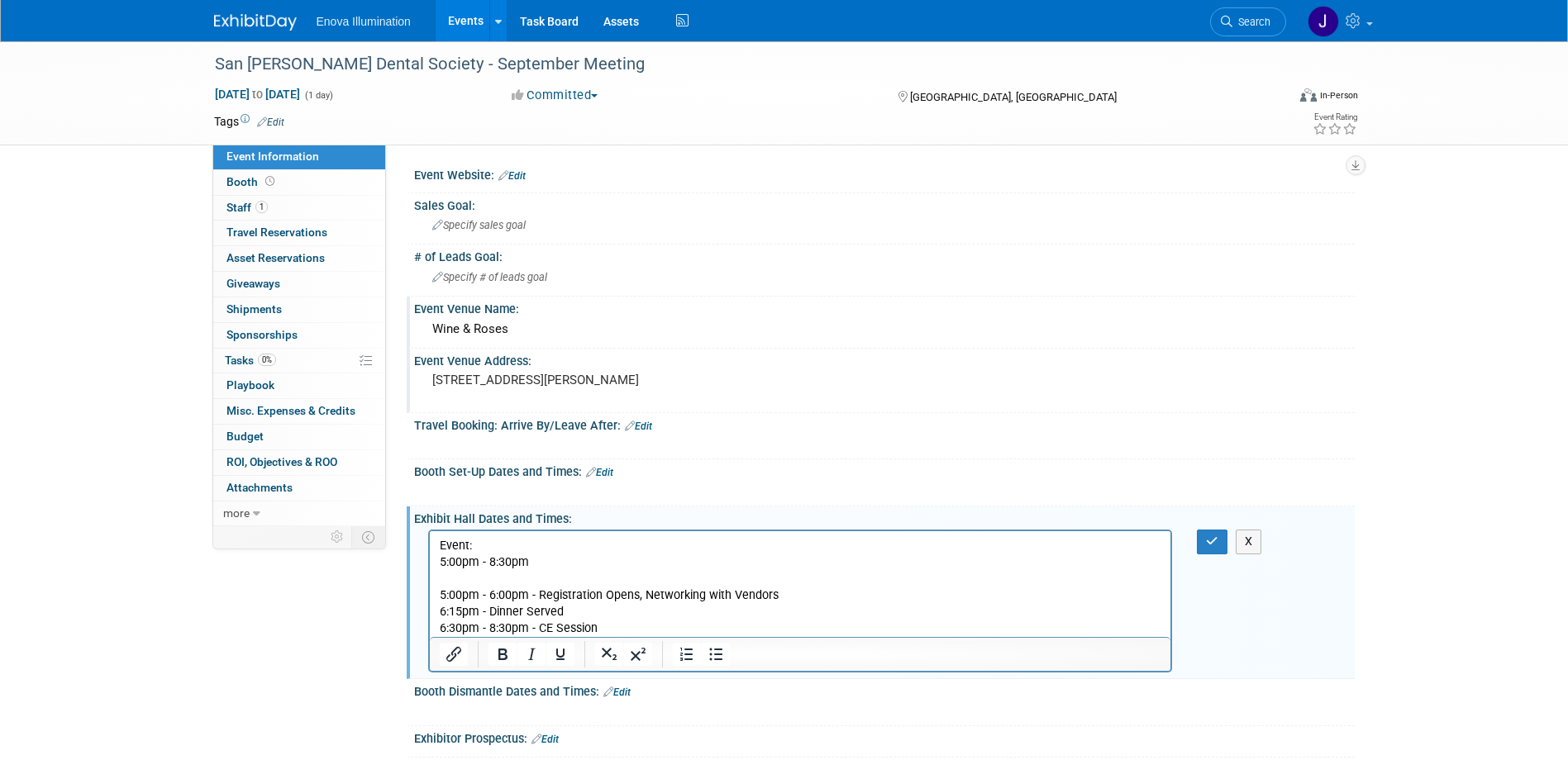 click on "Event:" at bounding box center (800, 546) 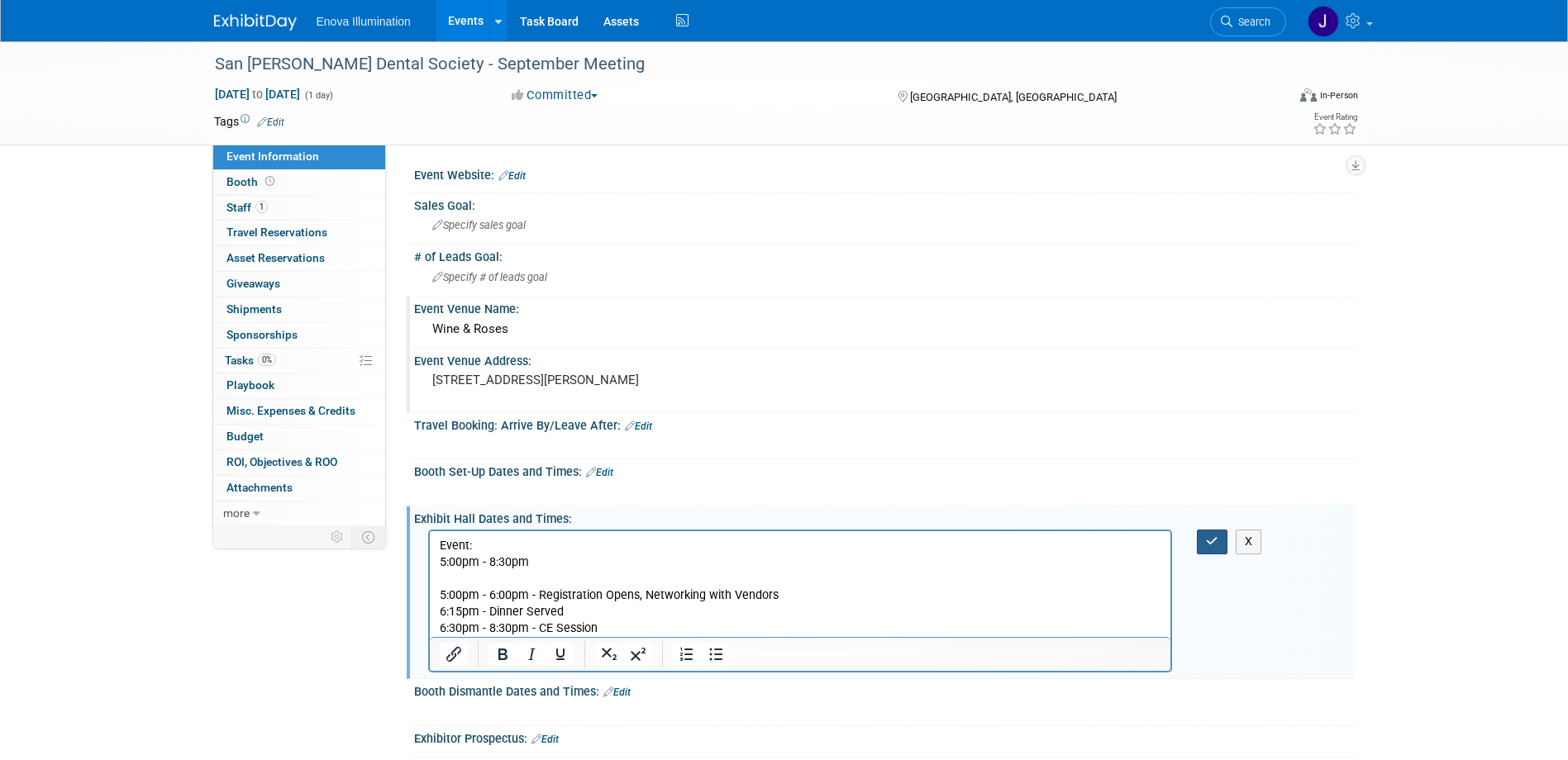 click at bounding box center [1212, 541] 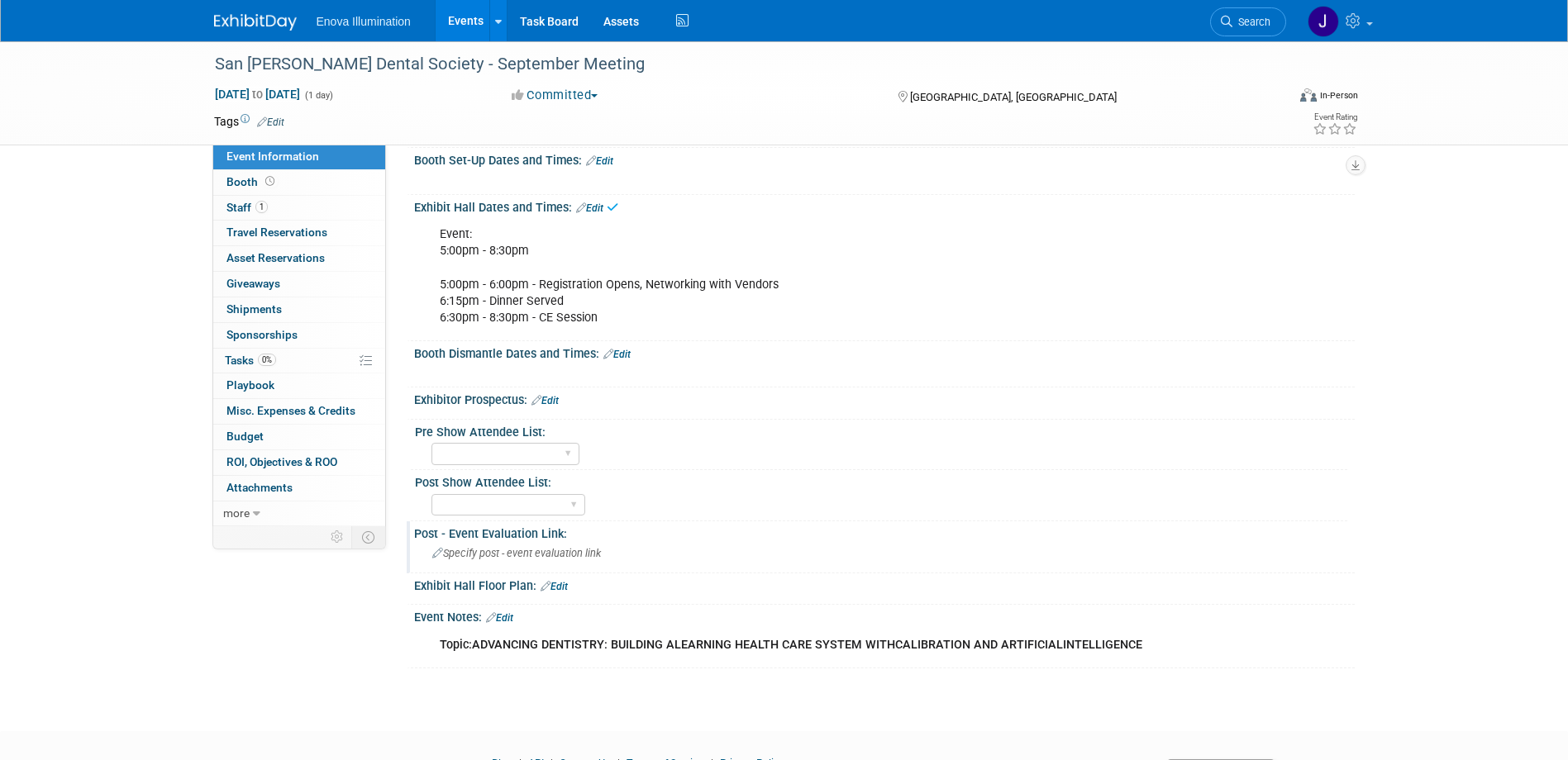 scroll, scrollTop: 330, scrollLeft: 0, axis: vertical 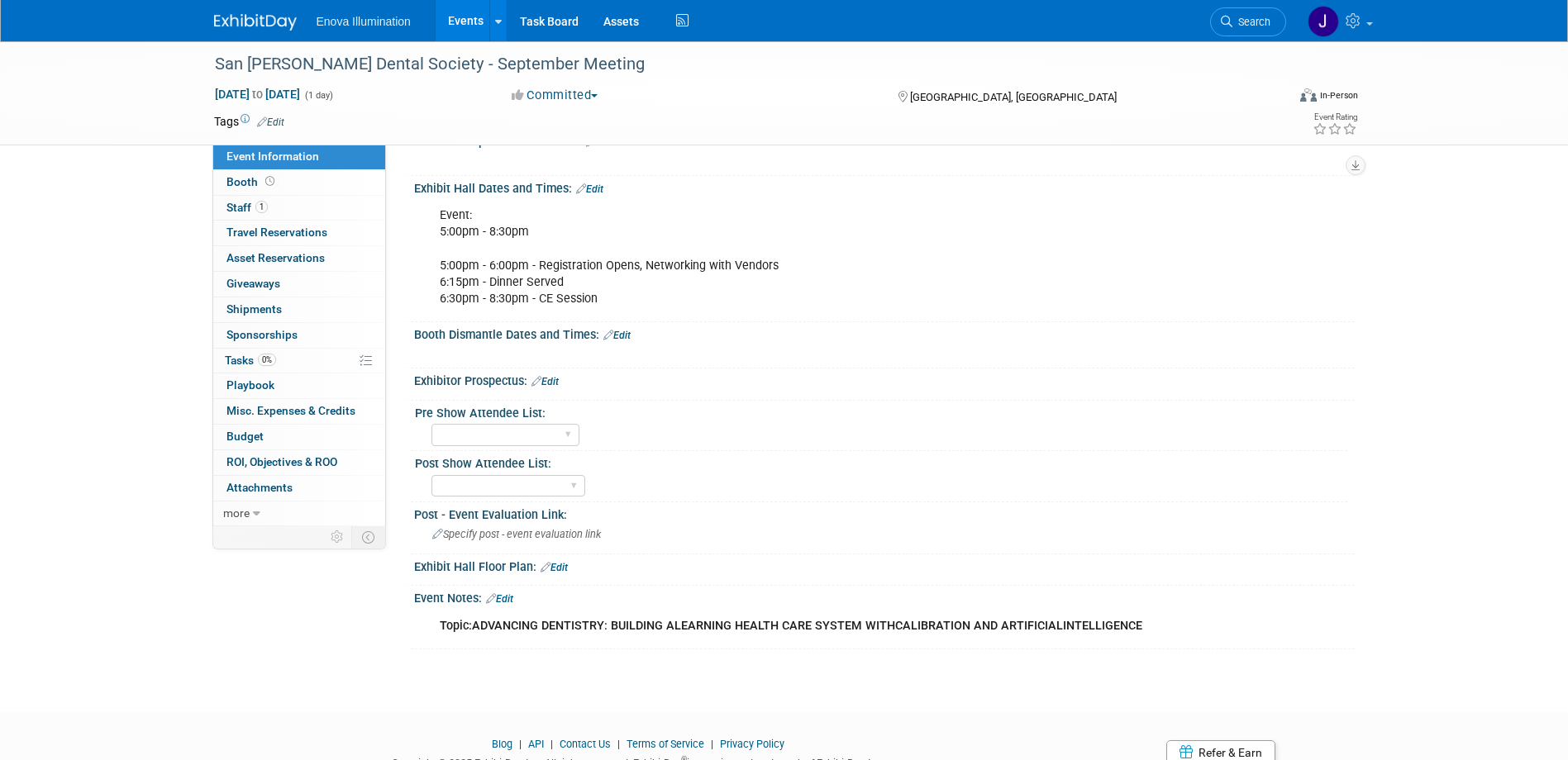 drag, startPoint x: 503, startPoint y: 596, endPoint x: 536, endPoint y: 606, distance: 34.481879 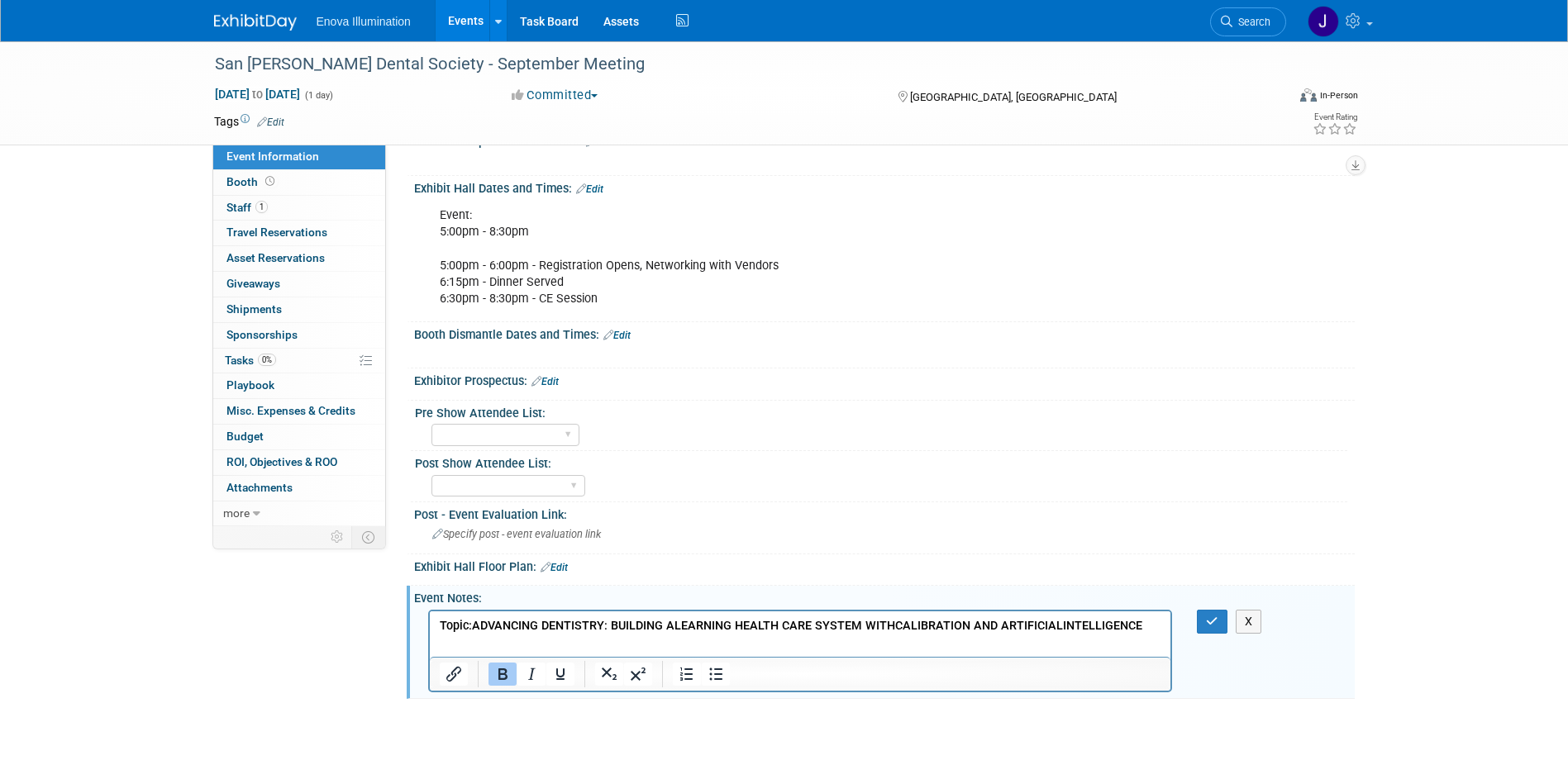 scroll, scrollTop: 0, scrollLeft: 0, axis: both 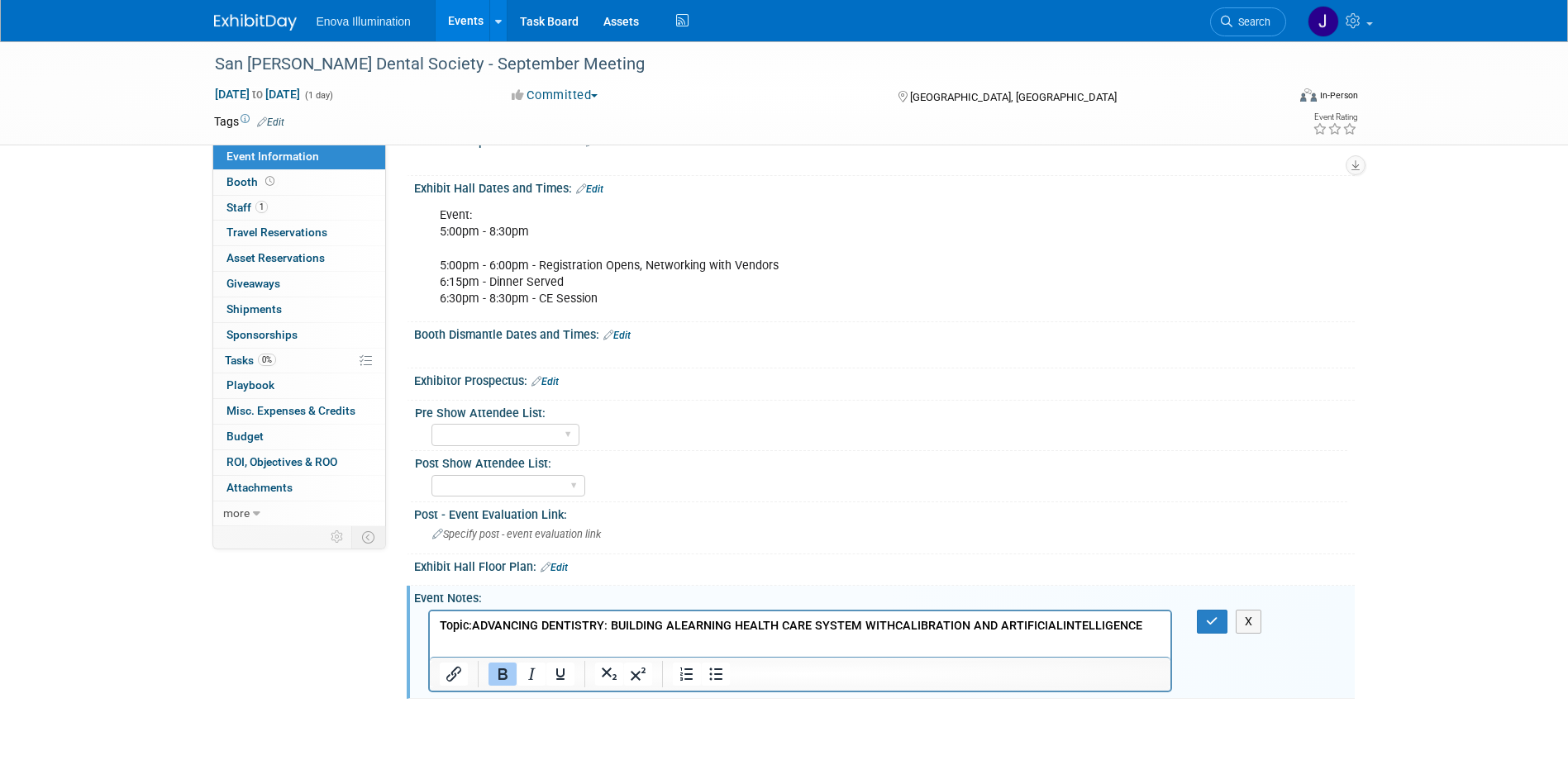 click on "Topic:  ADVANCING DENTISTRY: BUILDING A  LEARNING HEALTH CARE SYSTEM WITH  CALIBRATION AND ARTIFICIAL  INTELLIGENCE" at bounding box center (800, 625) 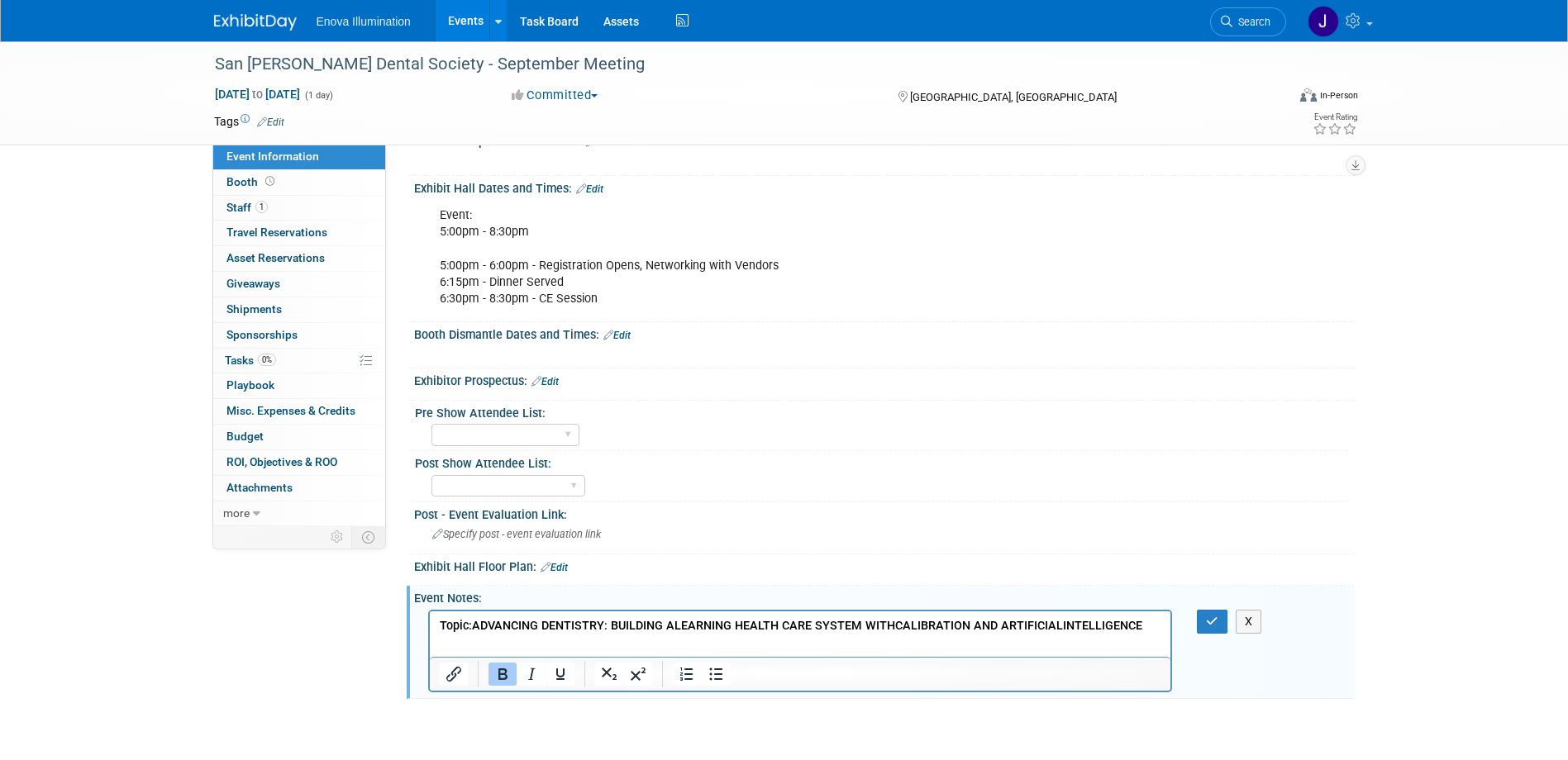 type 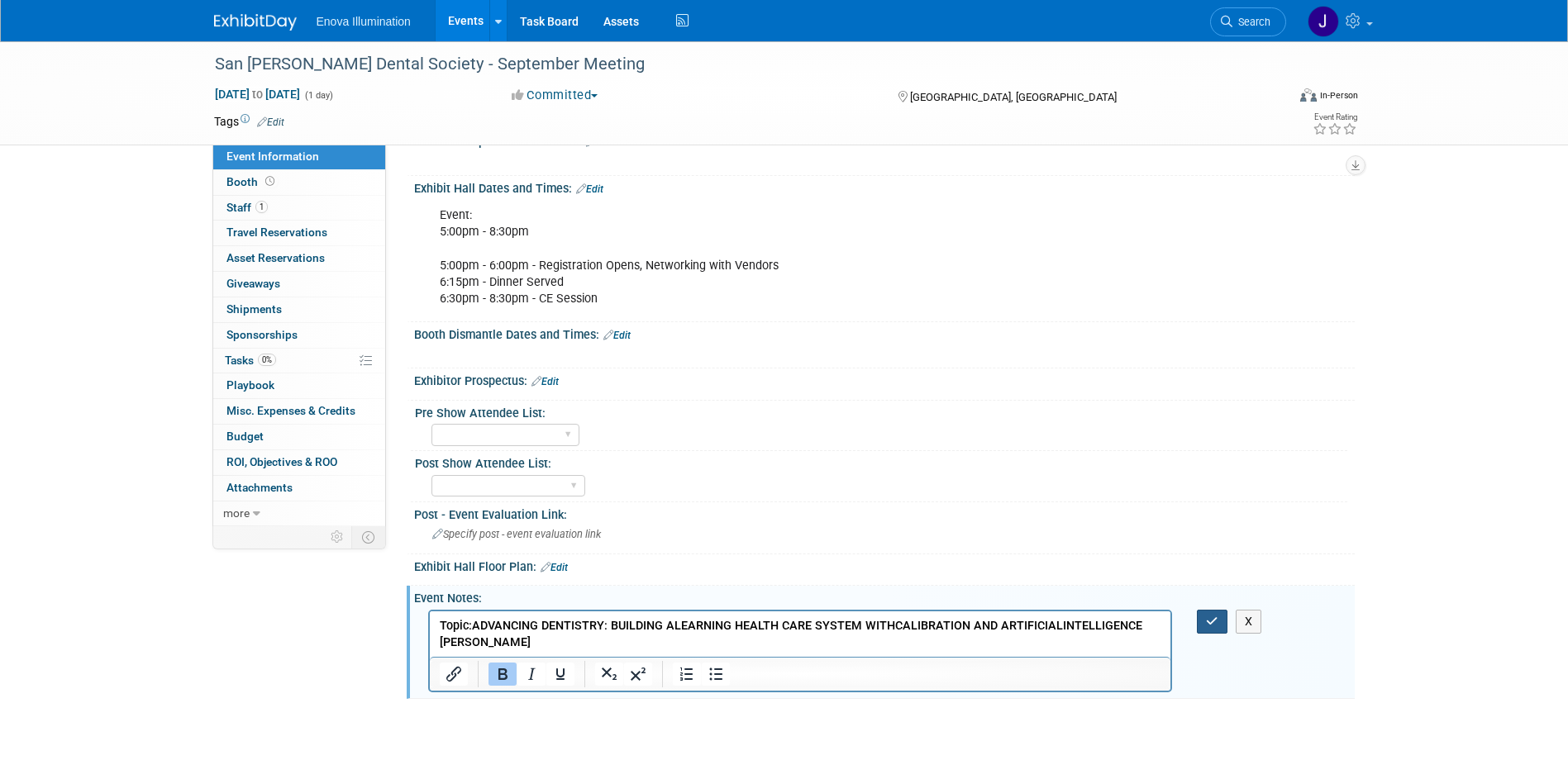 click at bounding box center (1212, 621) 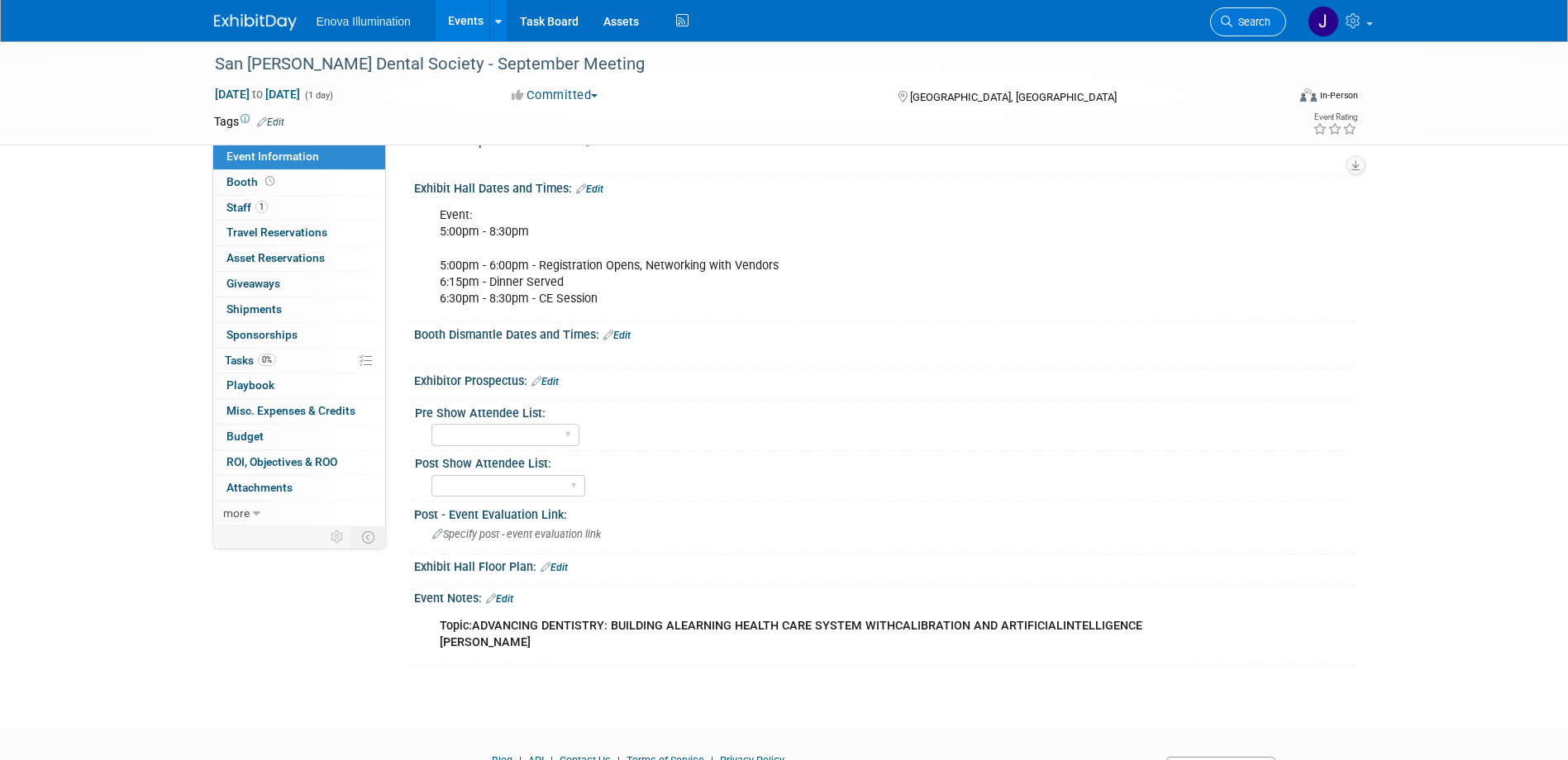 click on "Search" at bounding box center (1251, 21) 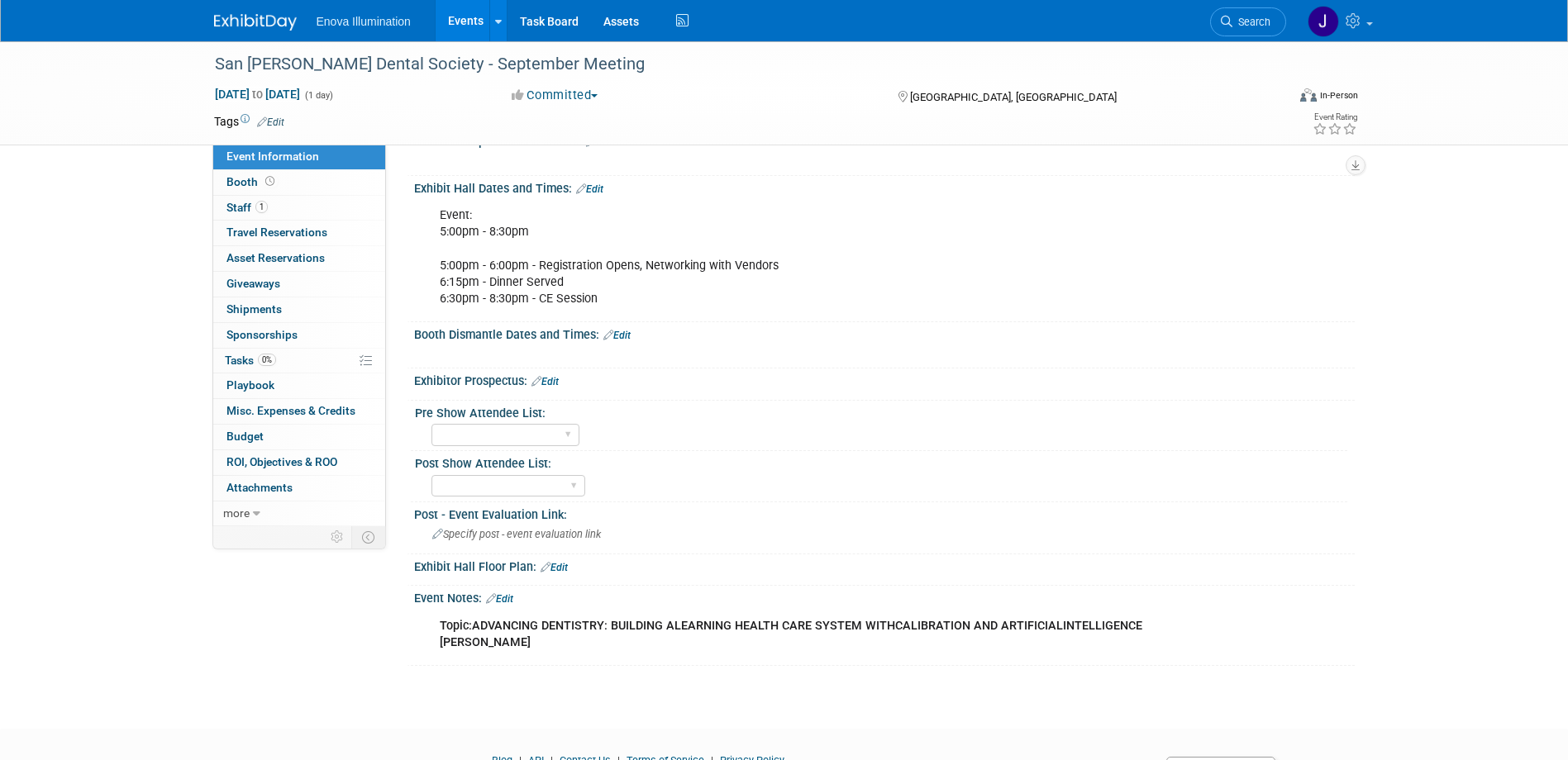 scroll, scrollTop: 0, scrollLeft: 0, axis: both 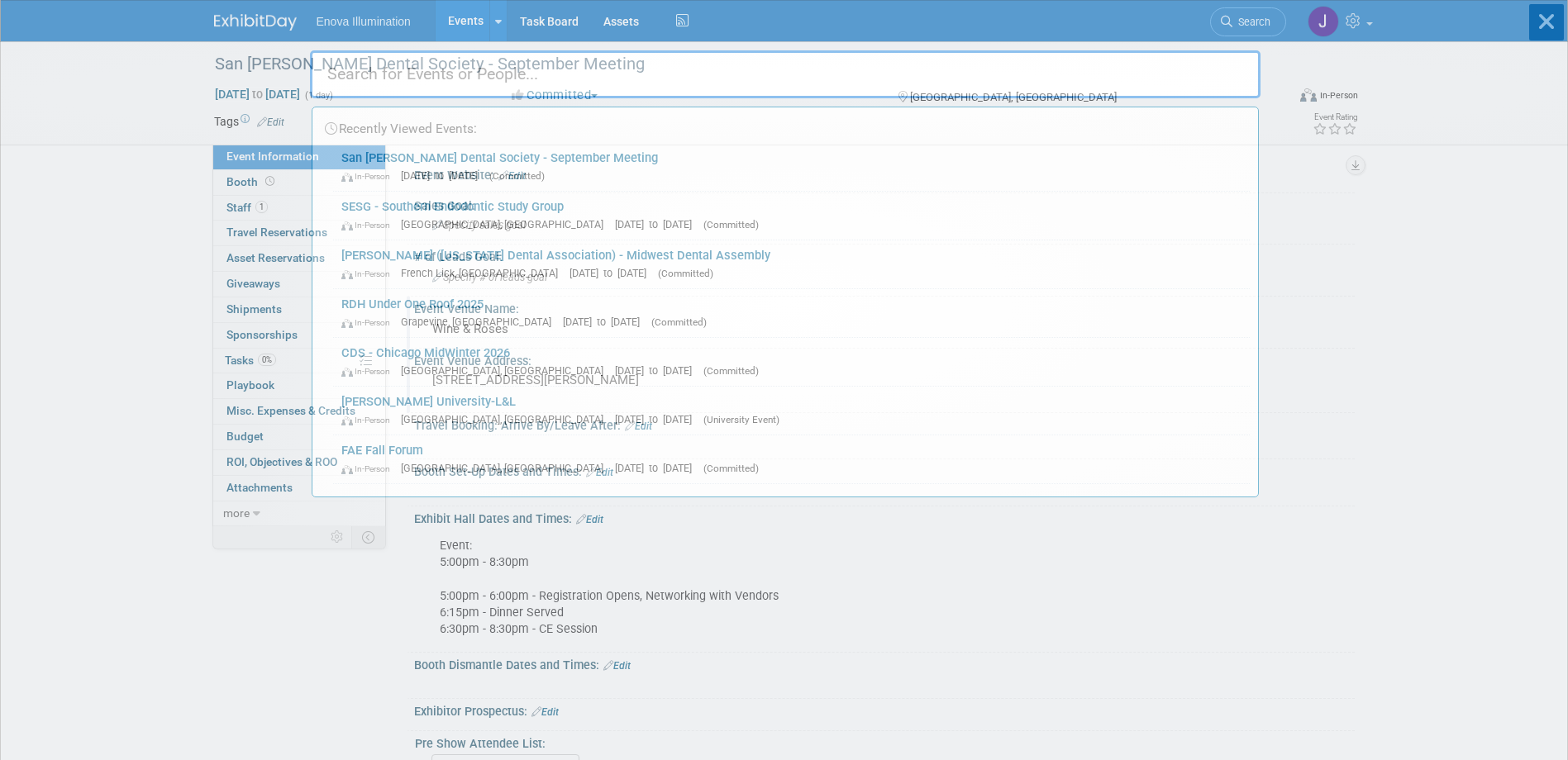 click at bounding box center [785, 74] 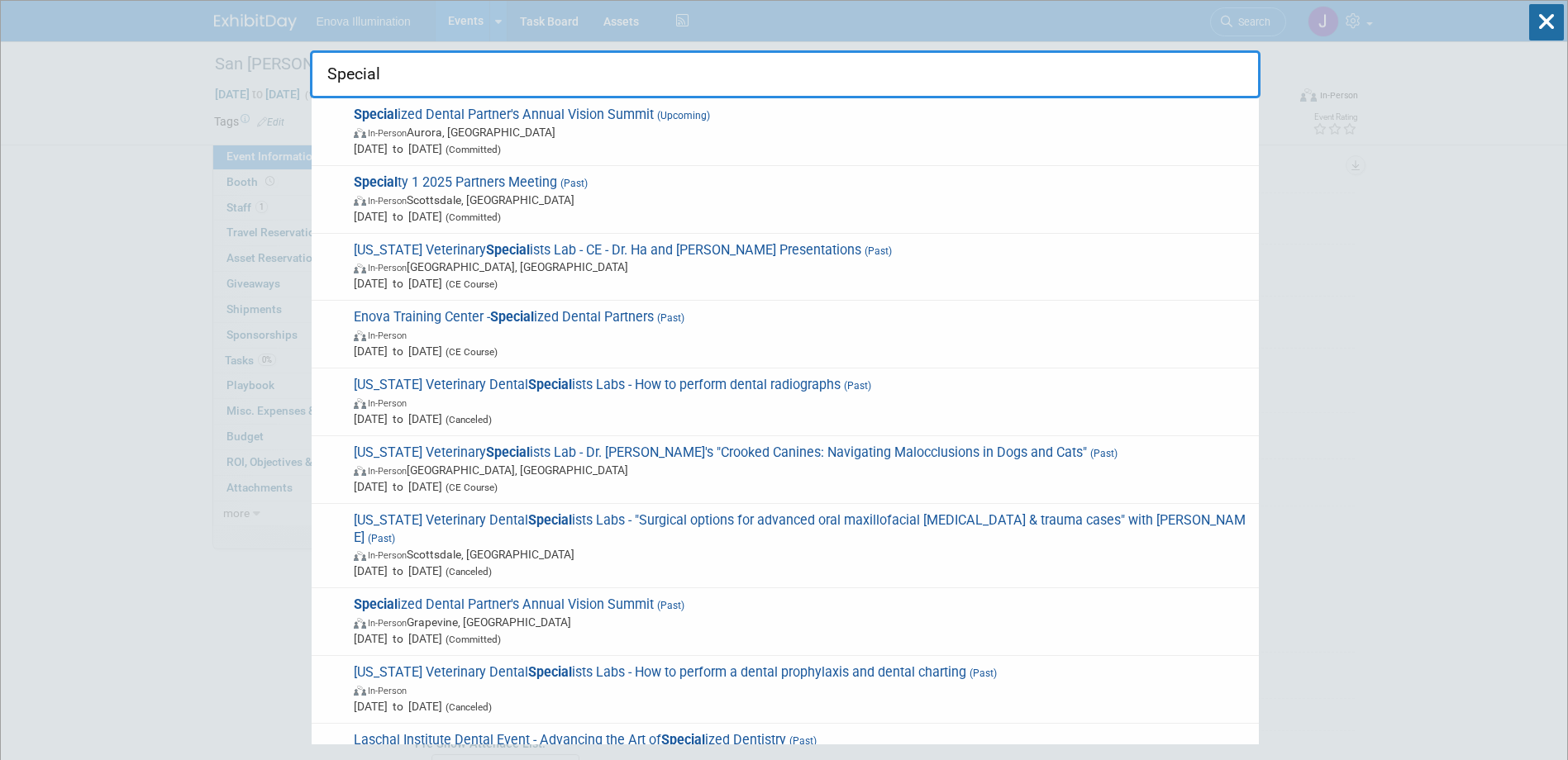 click on "Special
Special ized Dental Partner's Annual Vision Summit  (Upcoming)  In-Person     Aurora, CO Sep 25, 2025  to  Sep 27, 2025  (Committed) Special ty 1 2025 Partners Meeting  (Past)  In-Person     Scottsdale, AZ Feb 28, 2025  to  Mar 1, 2025  (Committed) Arizona Veterinary  Special ists Lab - CE - Dr. Ha and Dr. Mallot's Presentations  (Past)  In-Person     Phoenix, AZ Nov 17, 2024  to  Nov 17, 2024  (CE Course) Enova Training Center -  Special ized Dental Partners  (Past)  In-Person      Nov 15, 2024  to  Nov 16, 2024  (CE Course) Arizona Veterinary Dental  Special ists Labs - How to perform dental radiographs  (Past)  In-Person      Nov 1, 2024  to  Nov 3, 2024  (Canceled) Arizona Veterinary  Special ists Lab - Dr. Montebello's "Crooked Canines: Navigating Malocclusions in Dogs and Cats"  (Past)  In-Person     Phoenix, AZ Oct 28, 2024  to  Oct 28, 2024  (CE Course) Arizona Veterinary Dental  Special  (Past)  In-Person     Scottsdale, AZ  (Canceled) Special" at bounding box center (784, 3304) 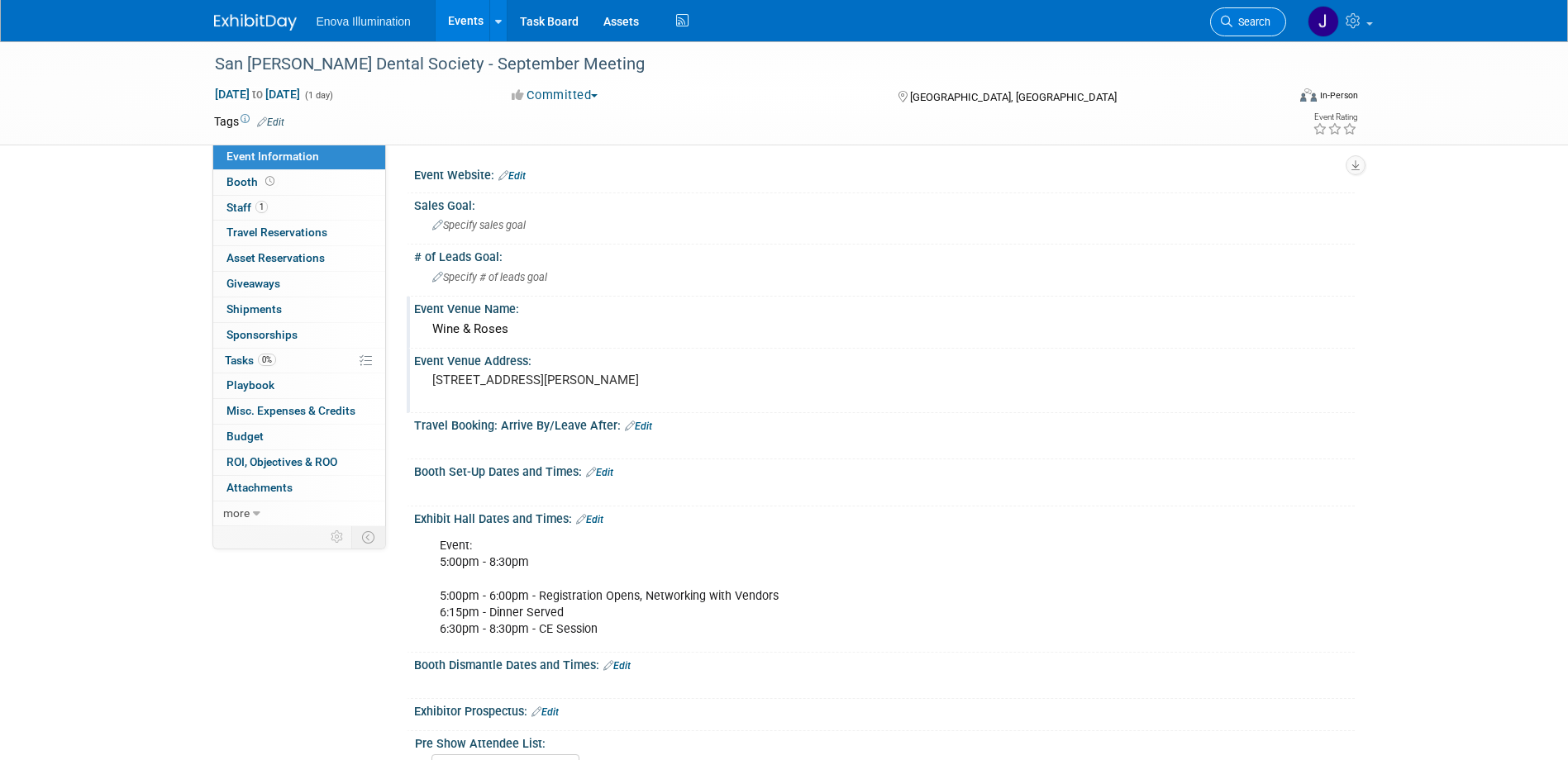 click on "Search" at bounding box center [1251, 21] 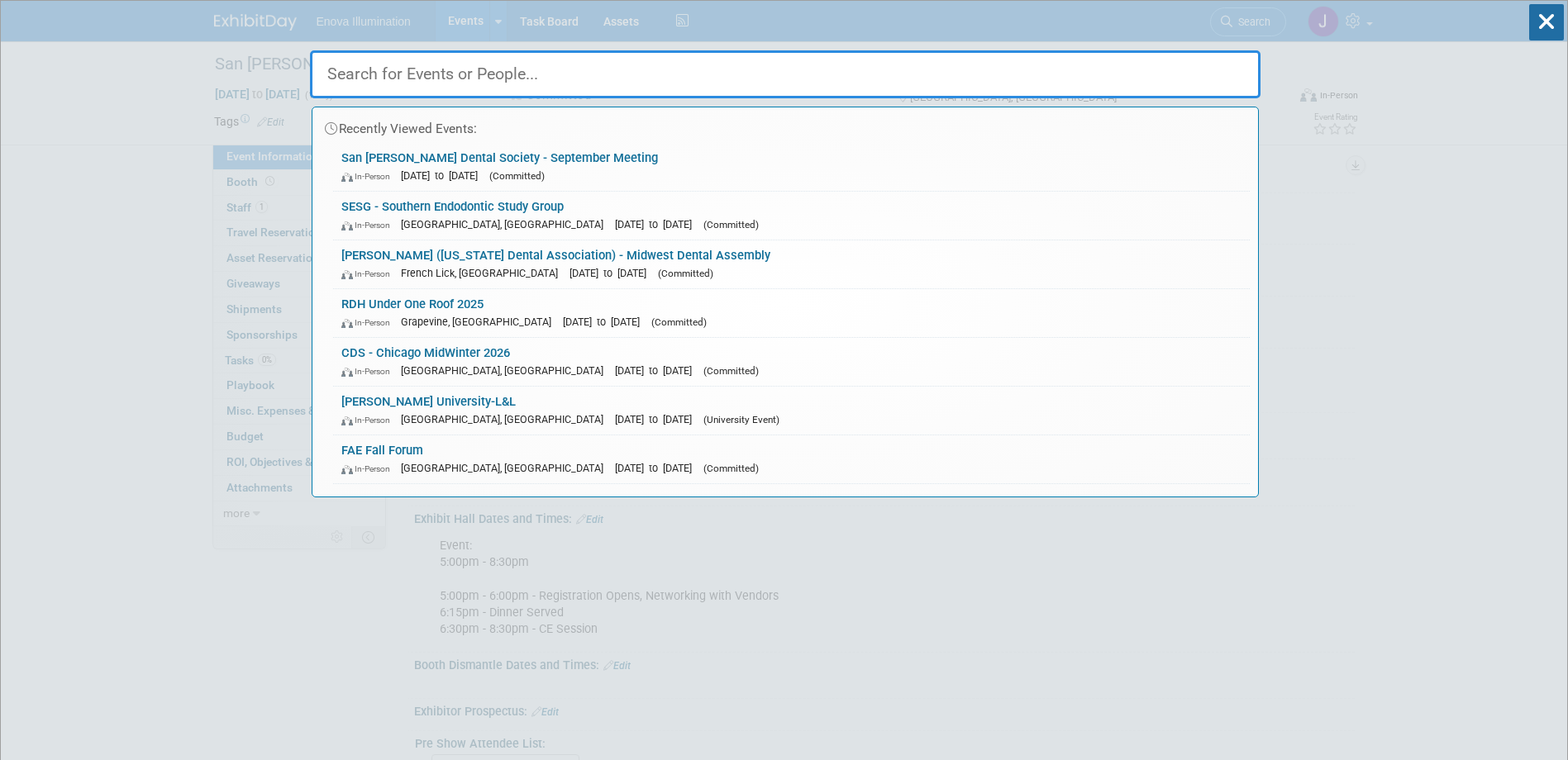 click at bounding box center [785, 74] 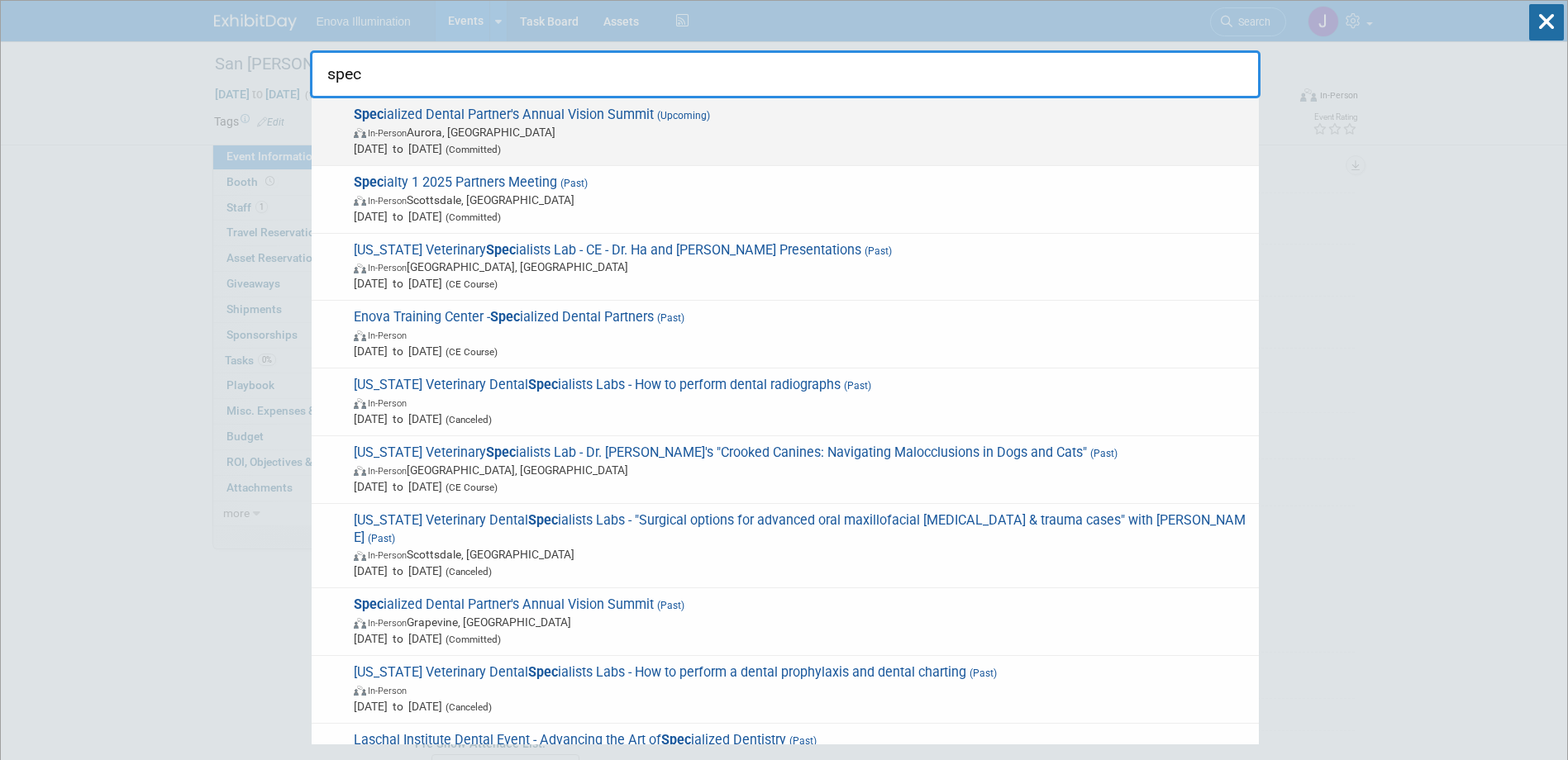 type on "spec" 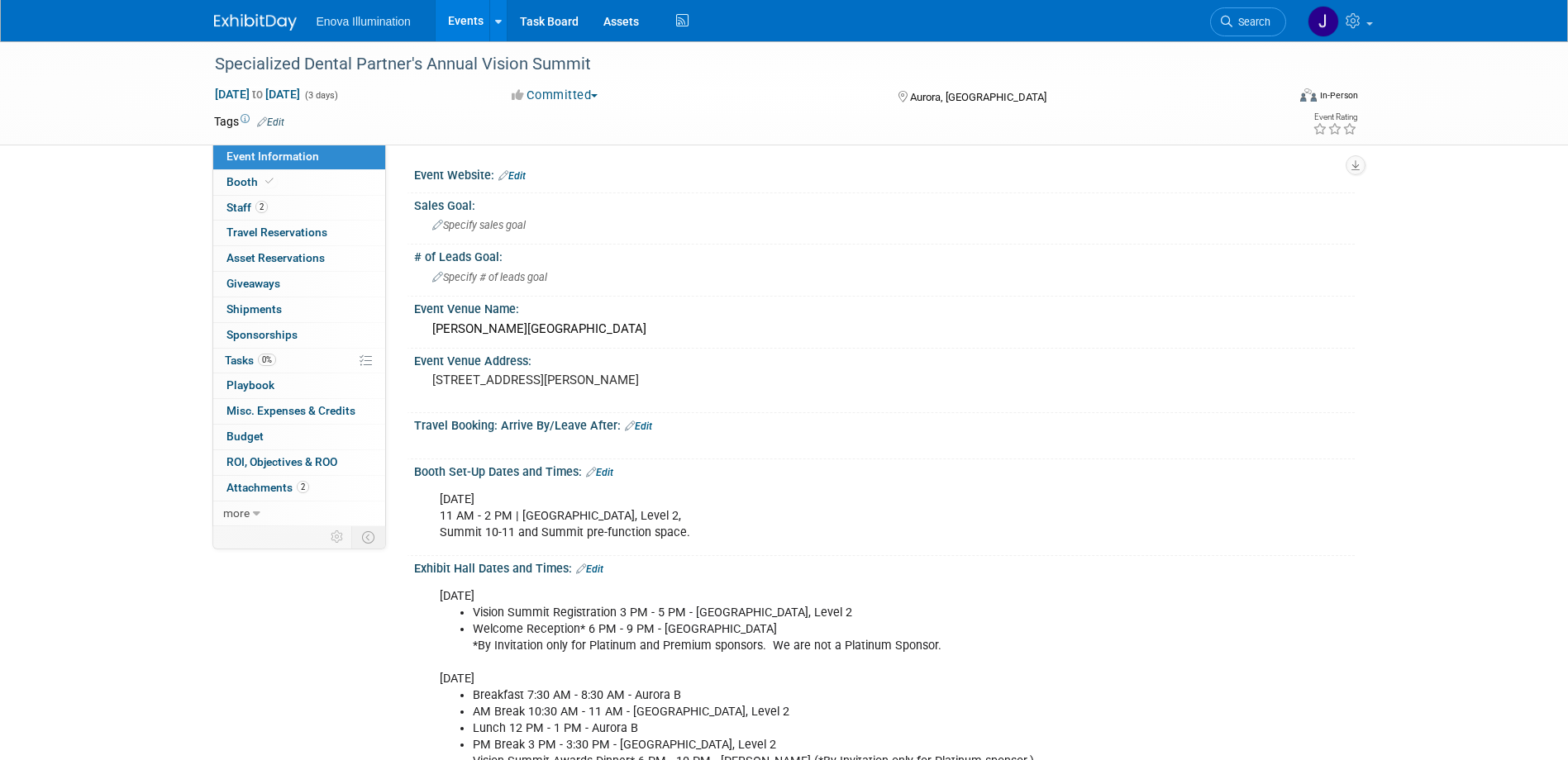 scroll, scrollTop: 0, scrollLeft: 0, axis: both 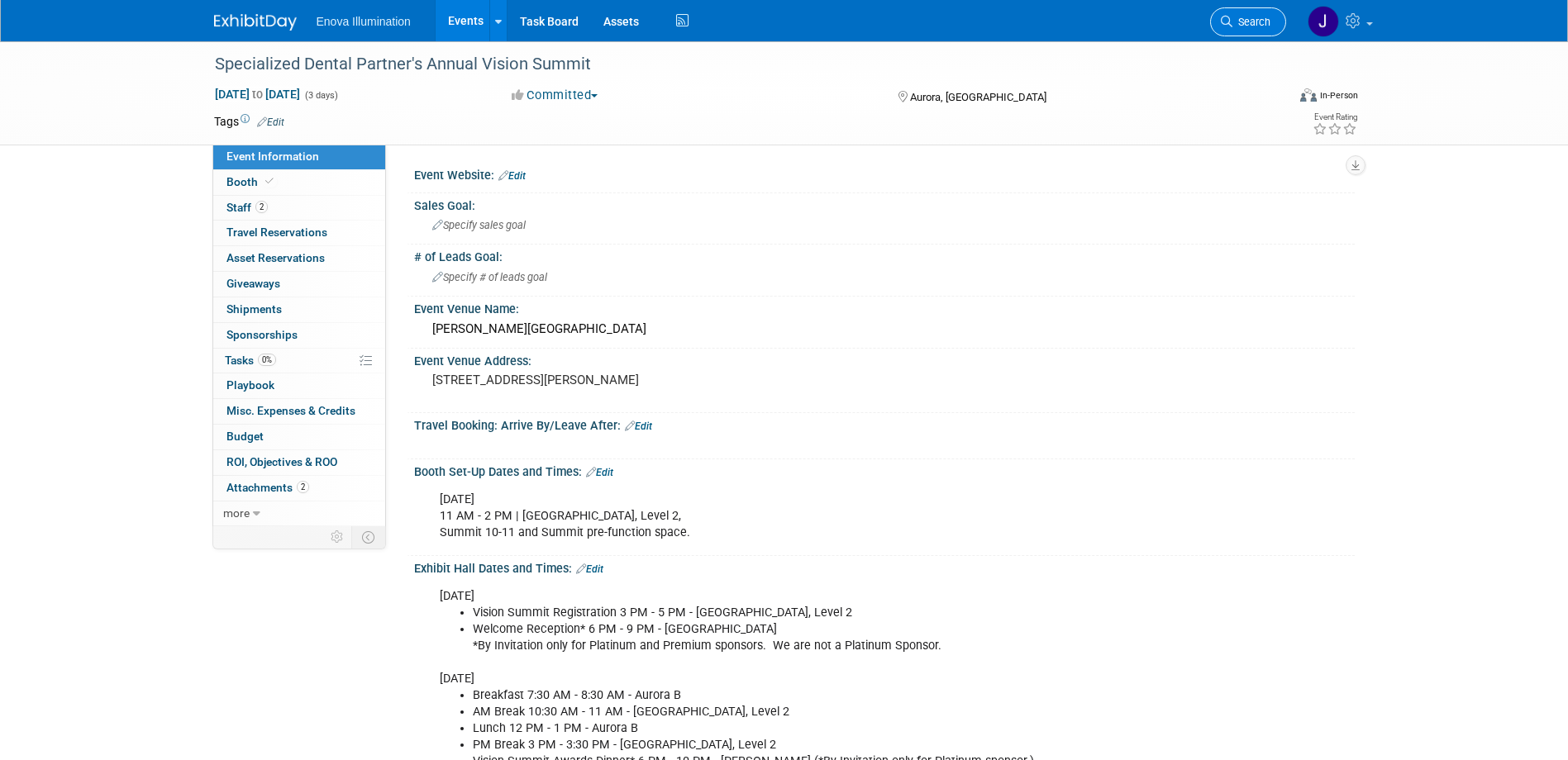 click on "Search" at bounding box center [1248, 21] 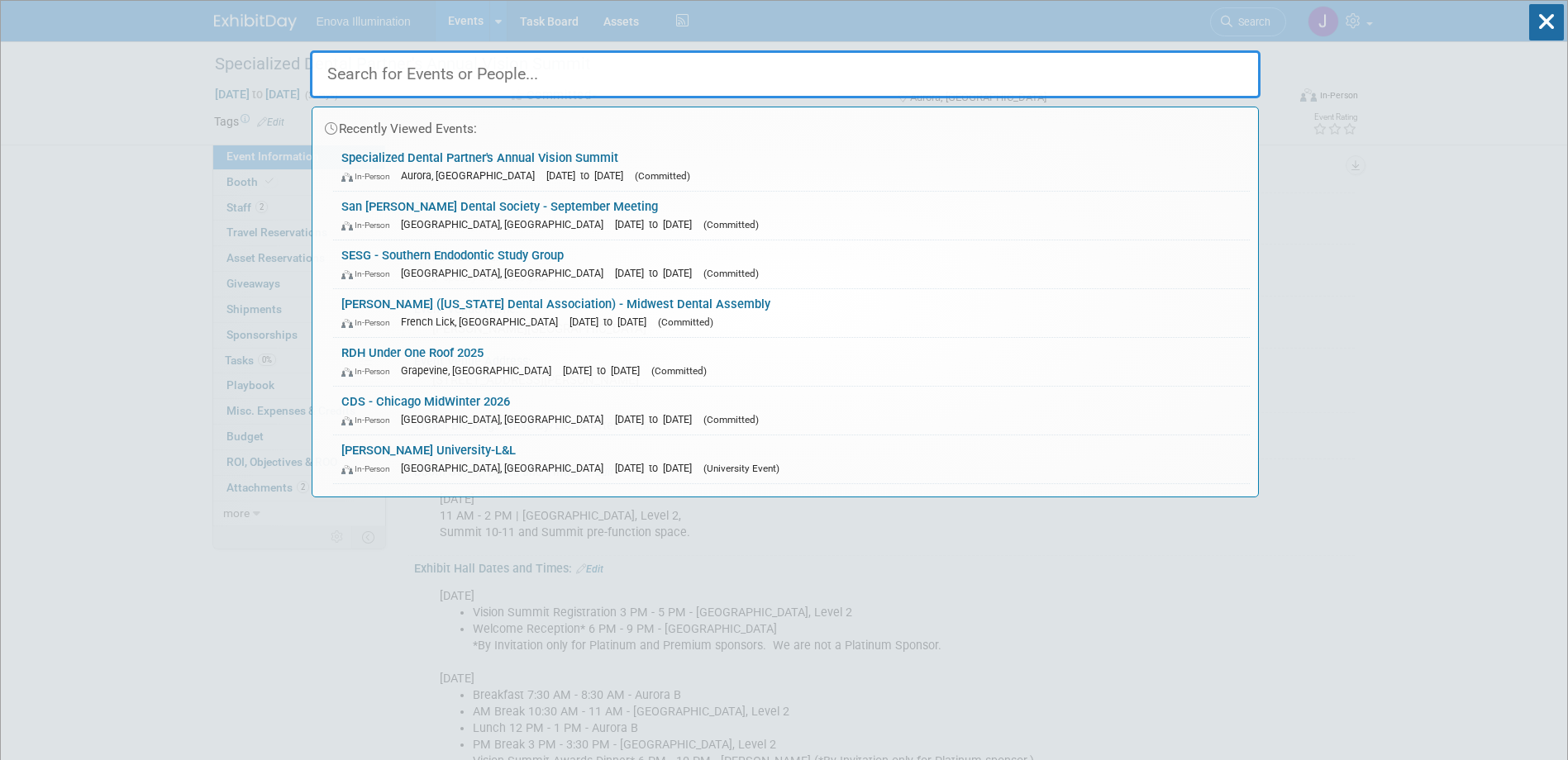 click at bounding box center [785, 74] 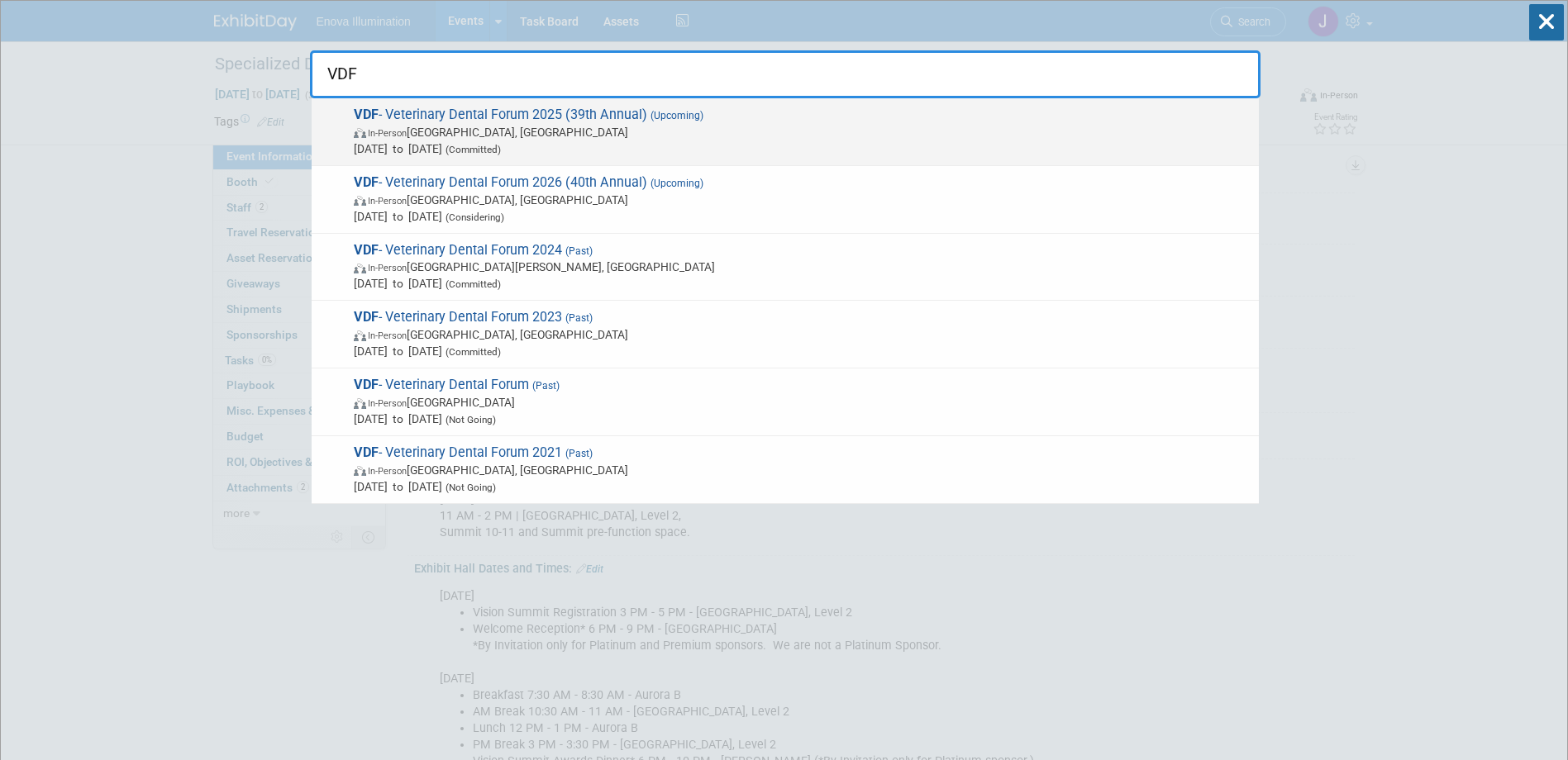 type on "VDF" 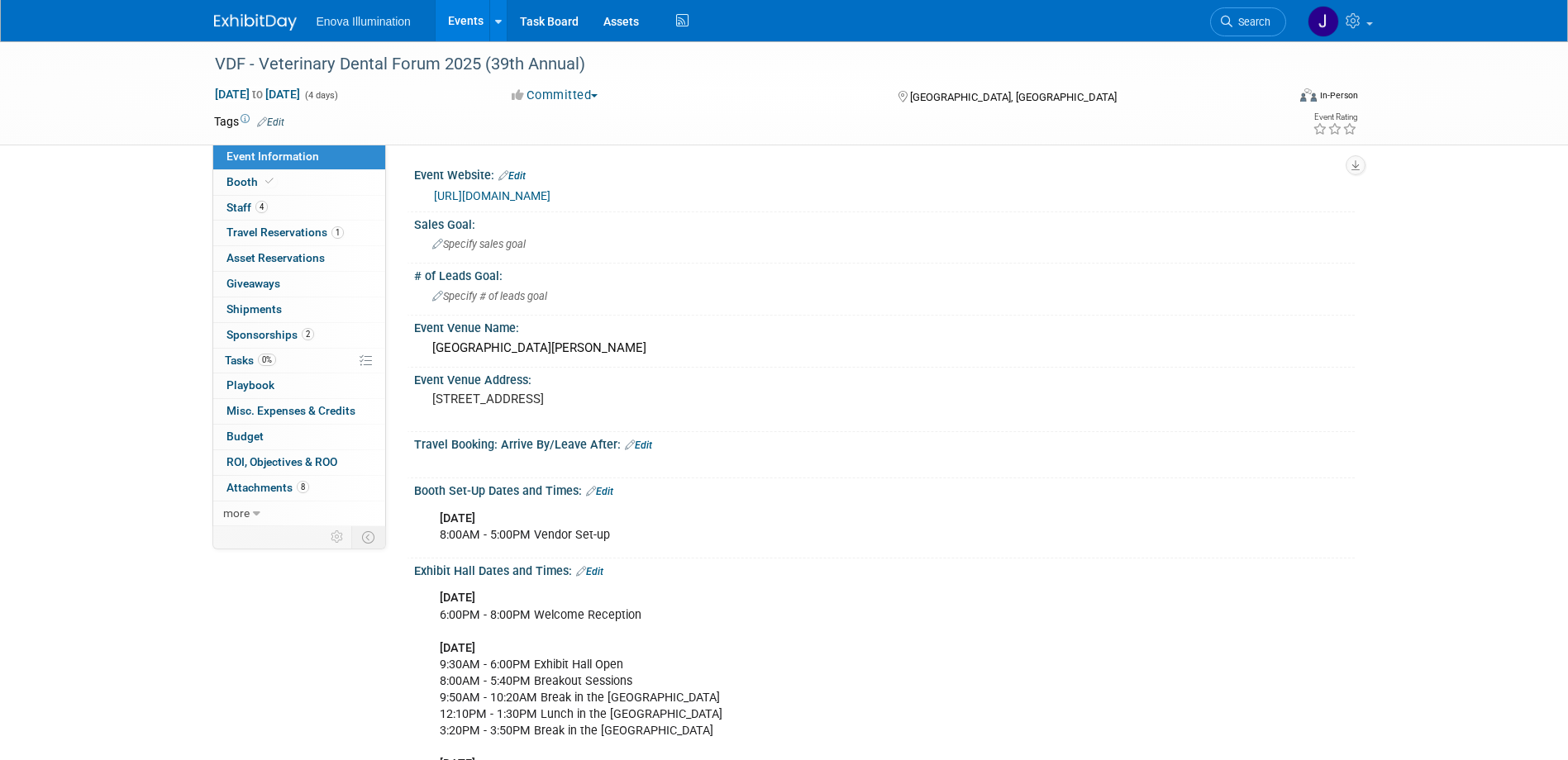 scroll, scrollTop: 0, scrollLeft: 0, axis: both 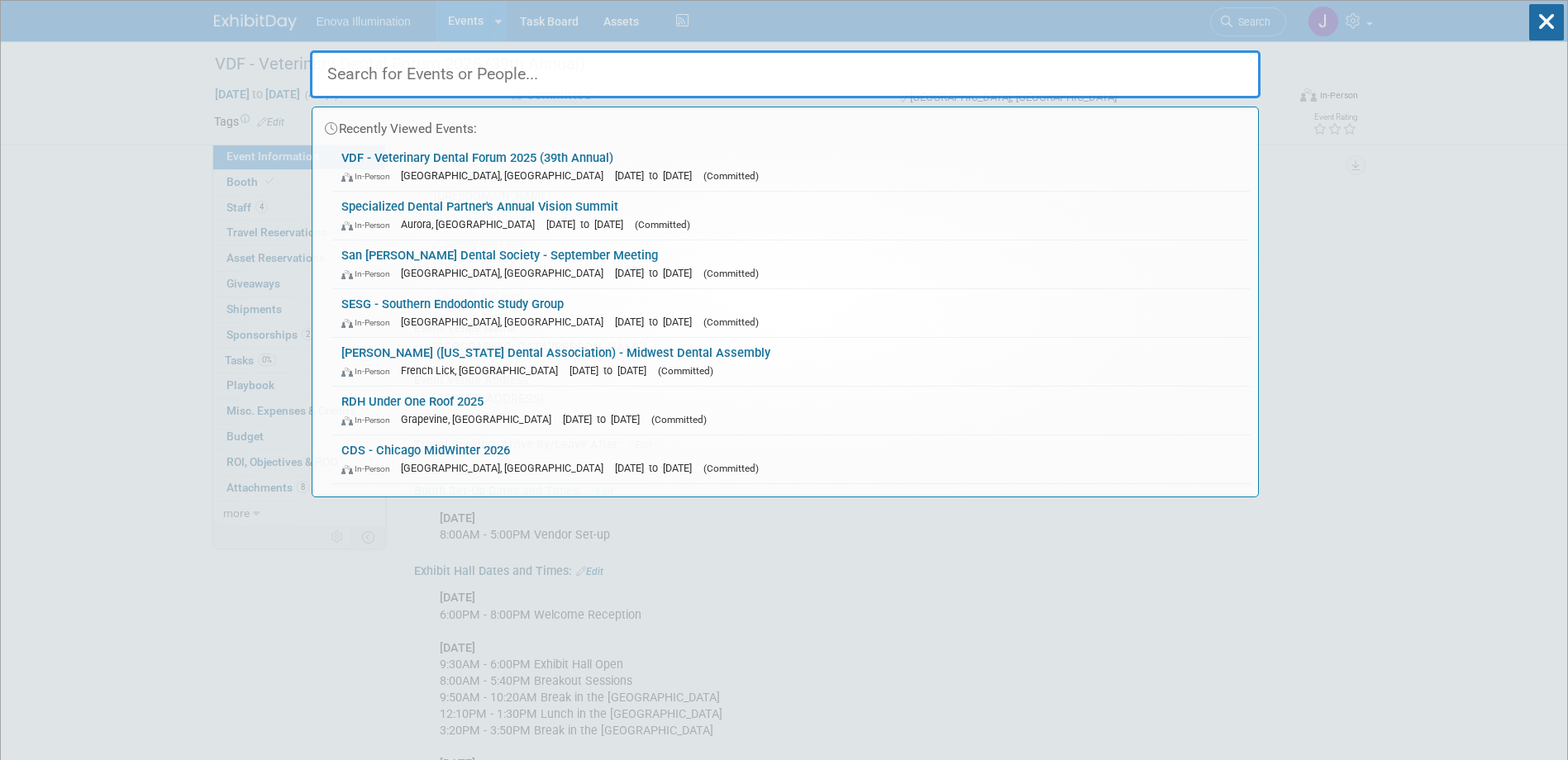 click at bounding box center [785, 74] 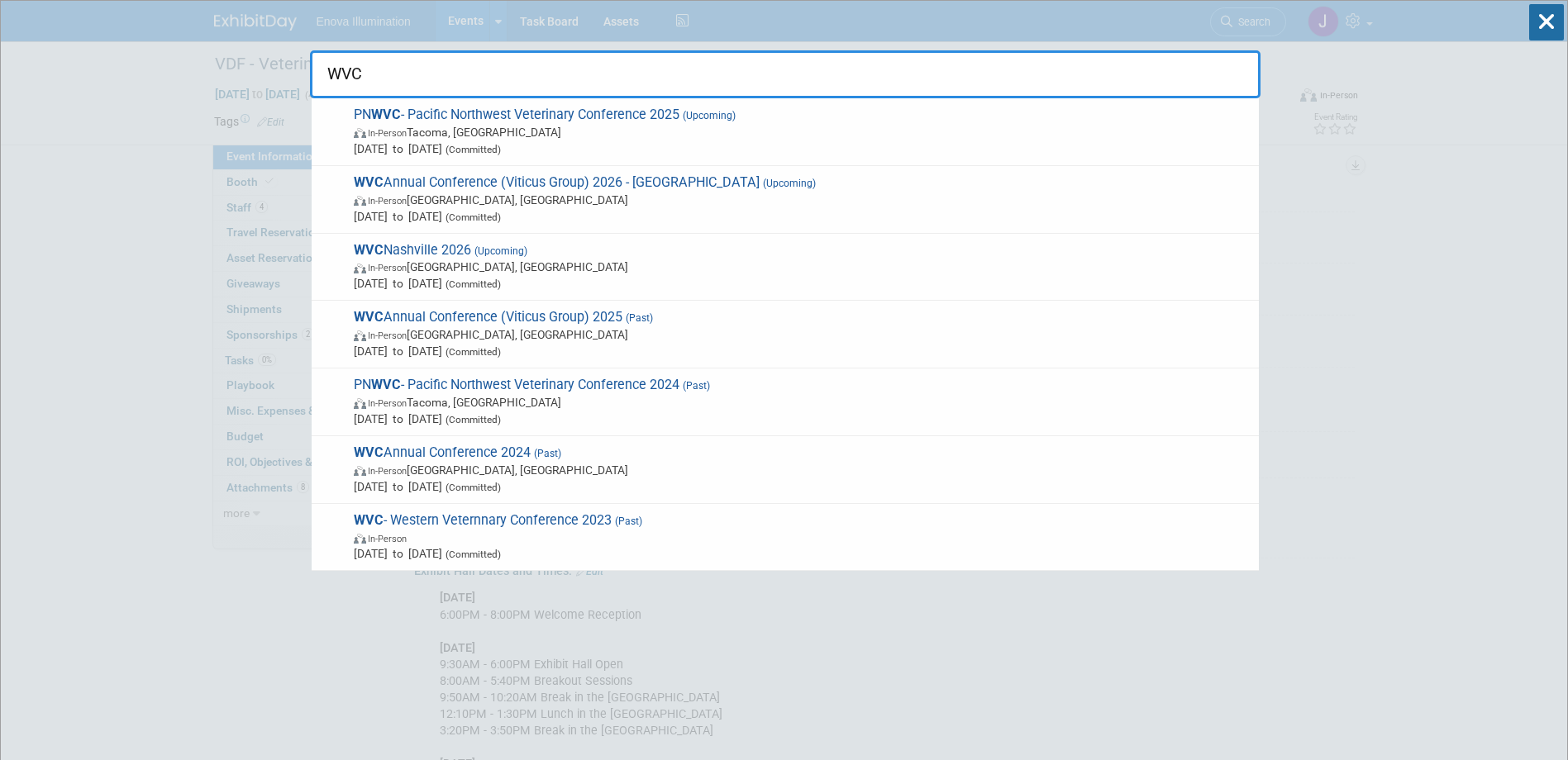 type on "WVC" 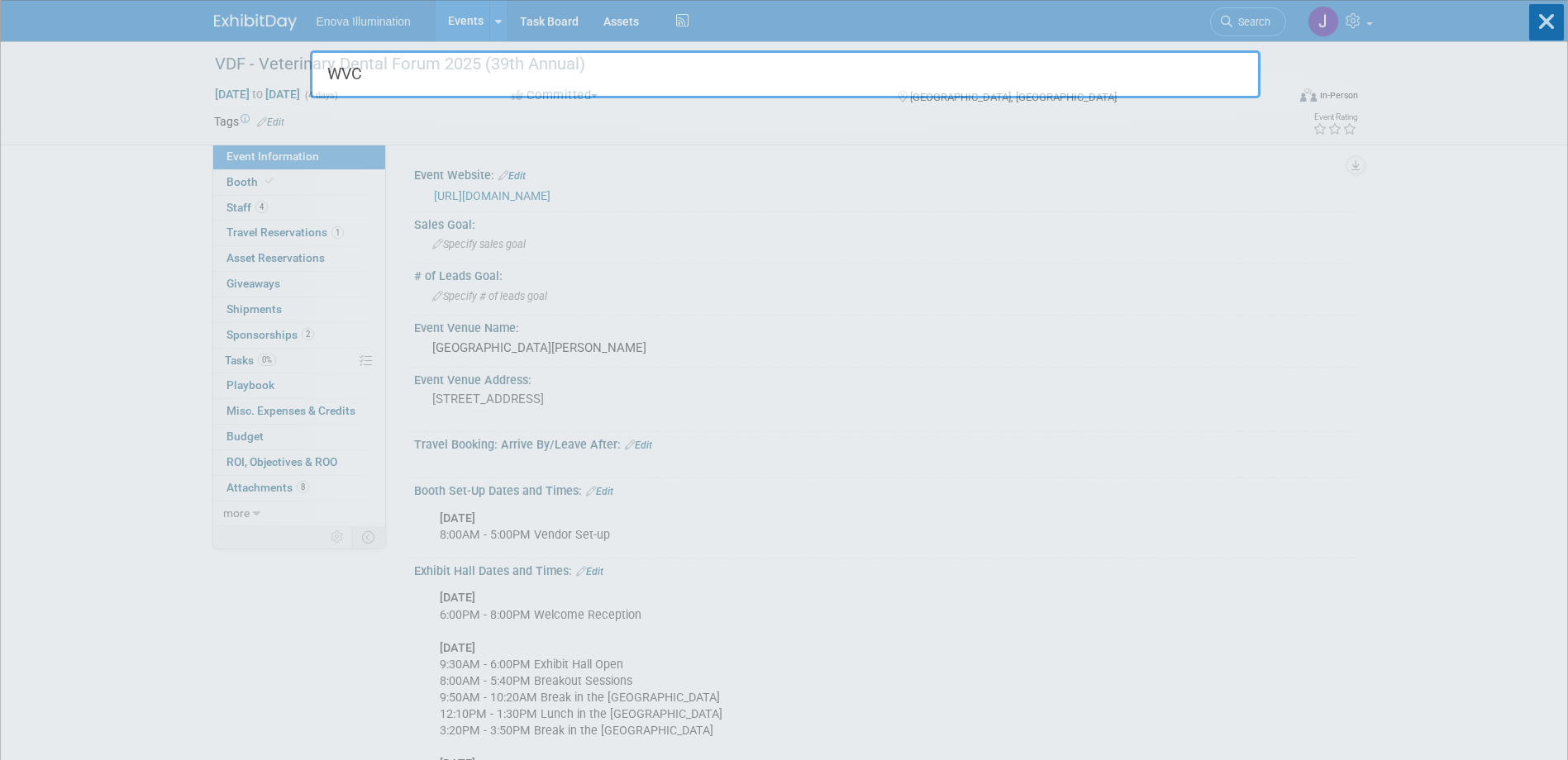 type 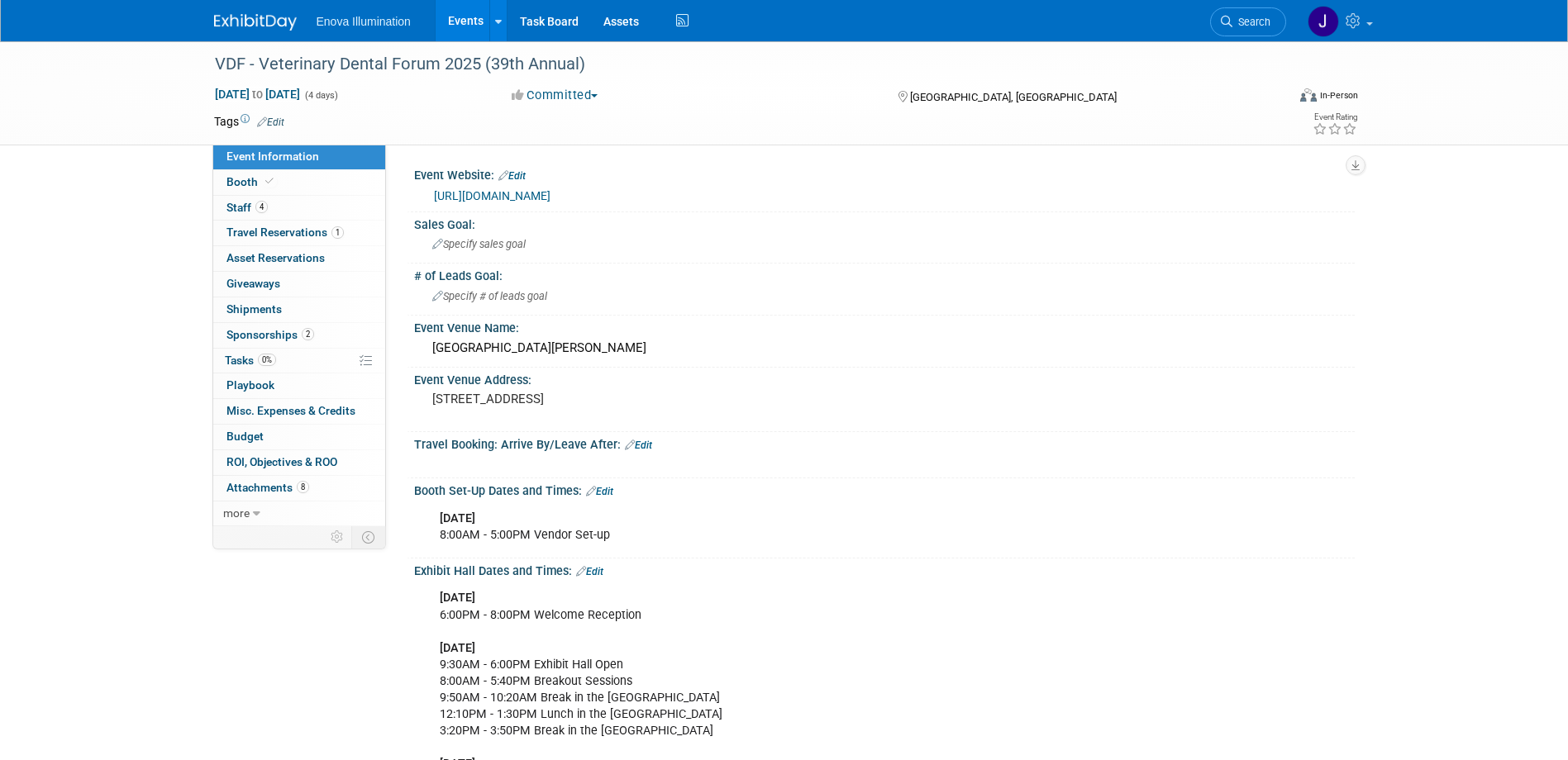 click at bounding box center (255, 22) 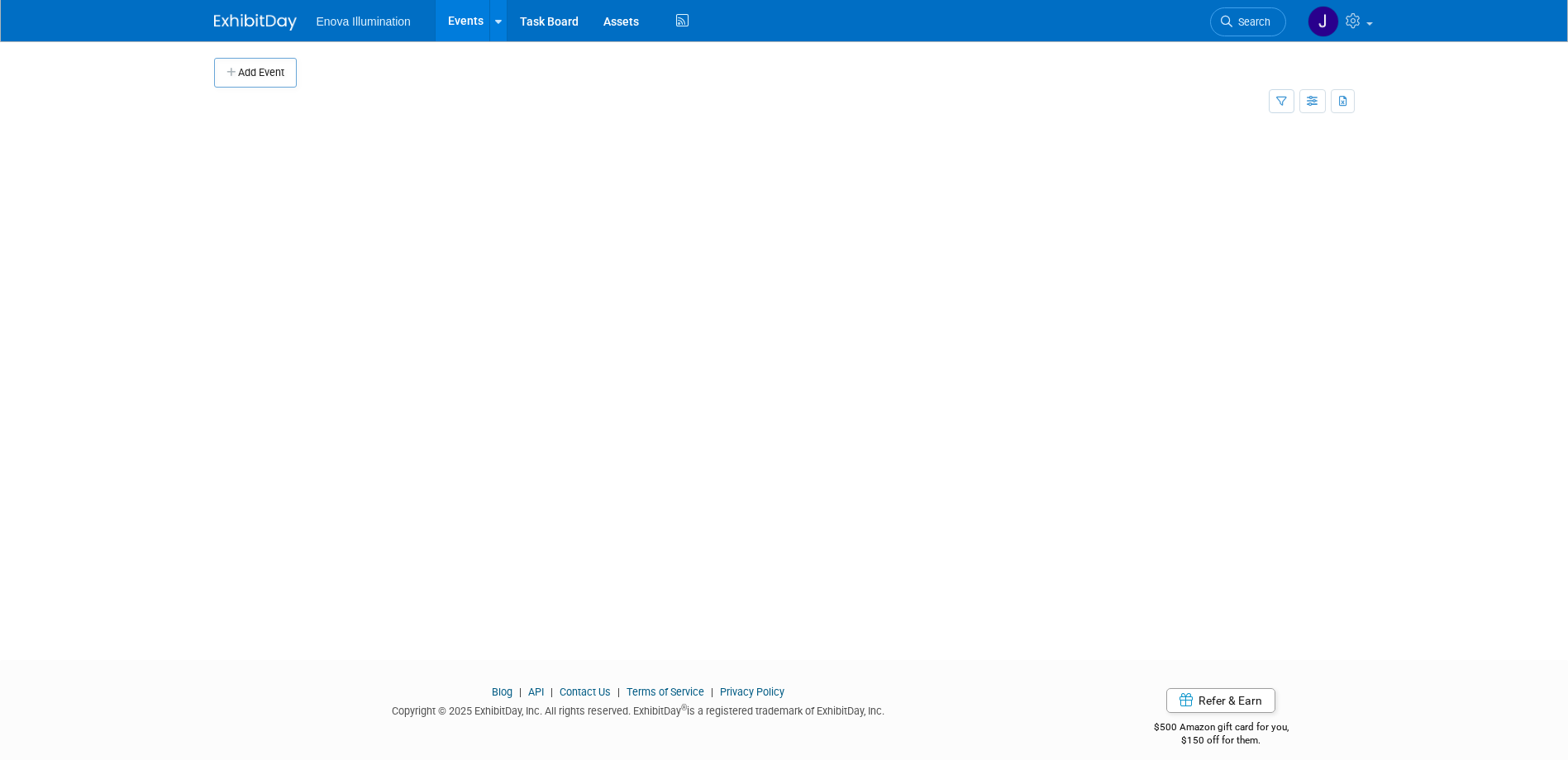 scroll, scrollTop: 0, scrollLeft: 0, axis: both 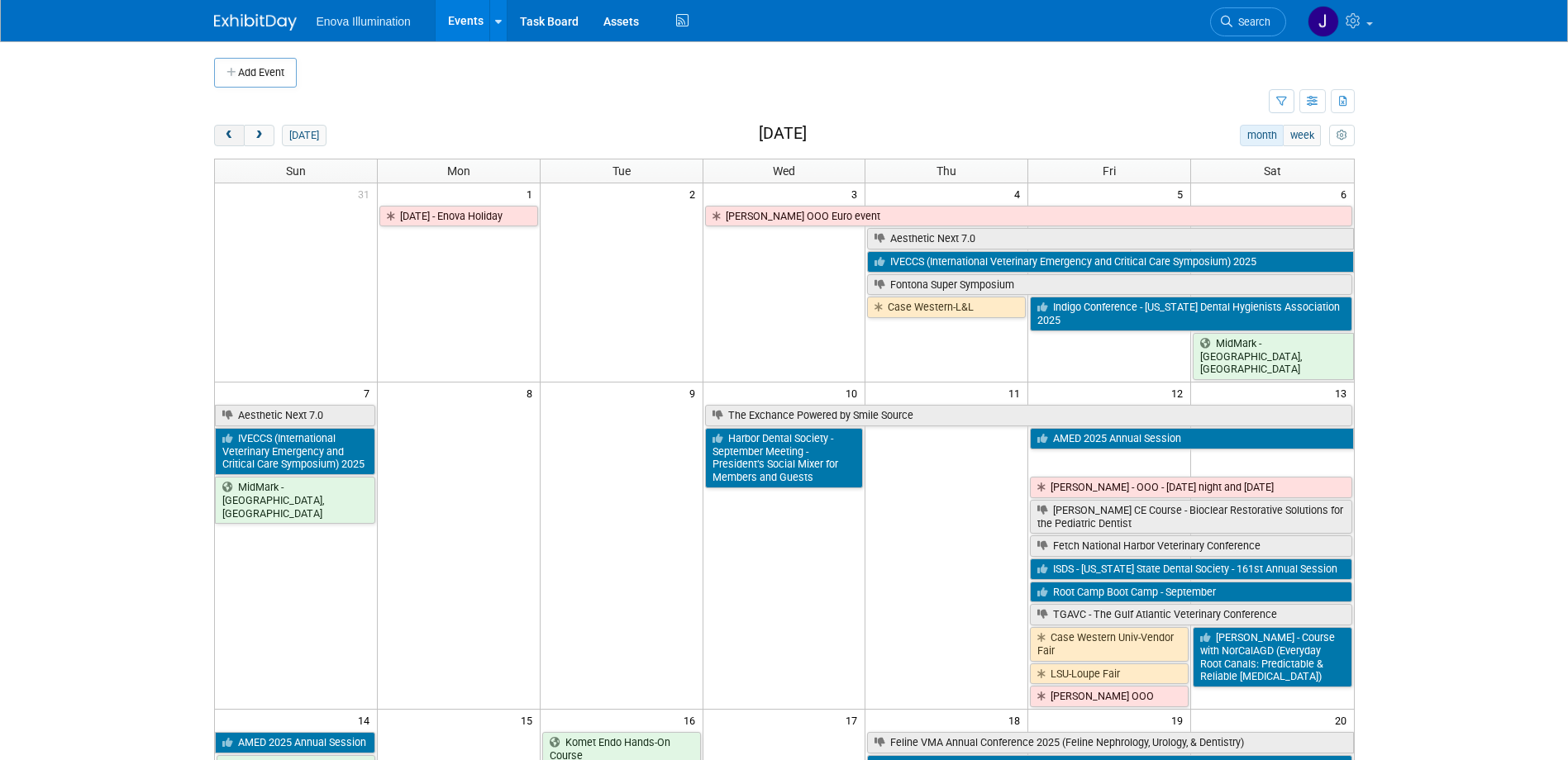 click at bounding box center [229, 135] 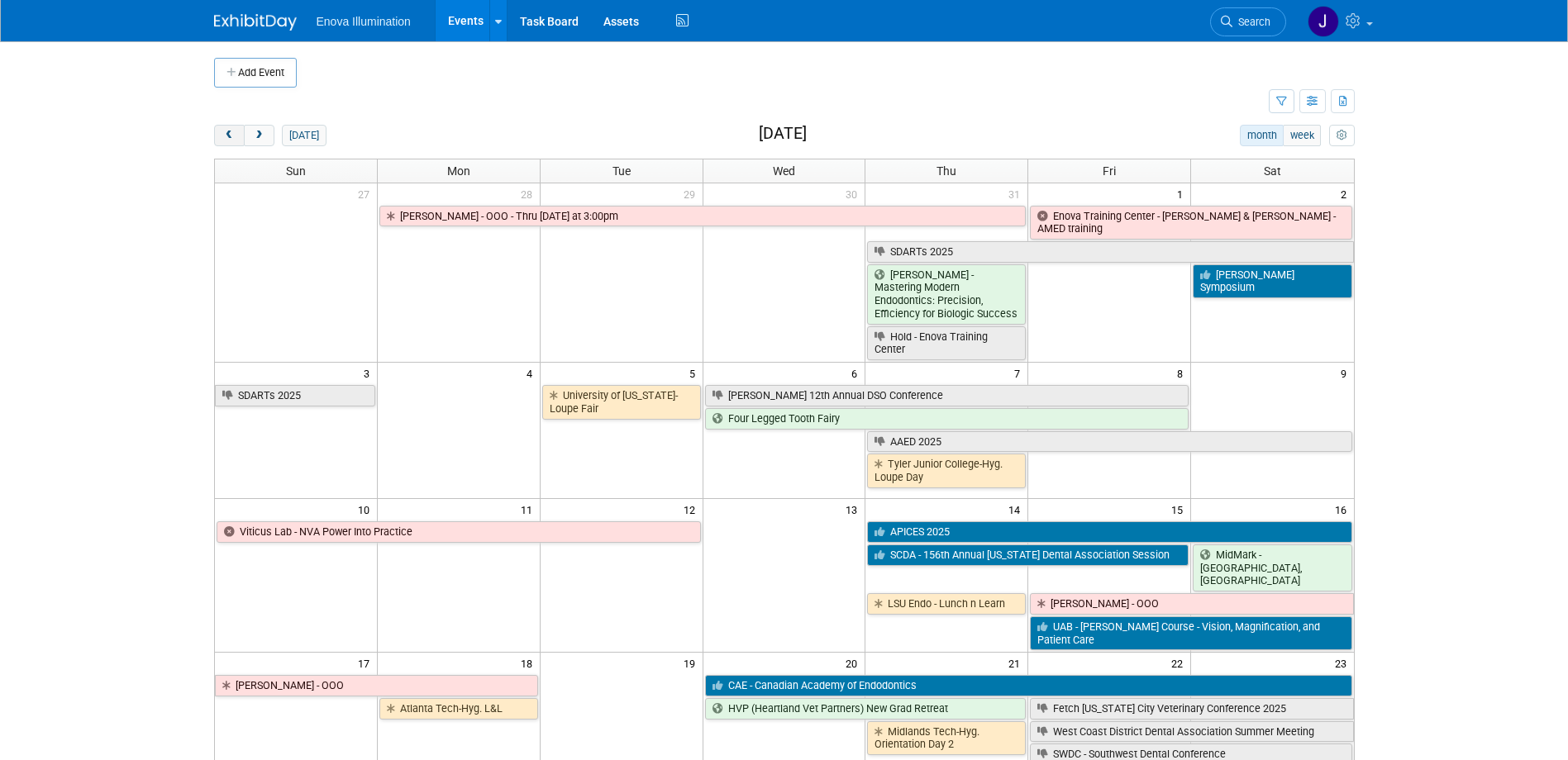 click at bounding box center (229, 135) 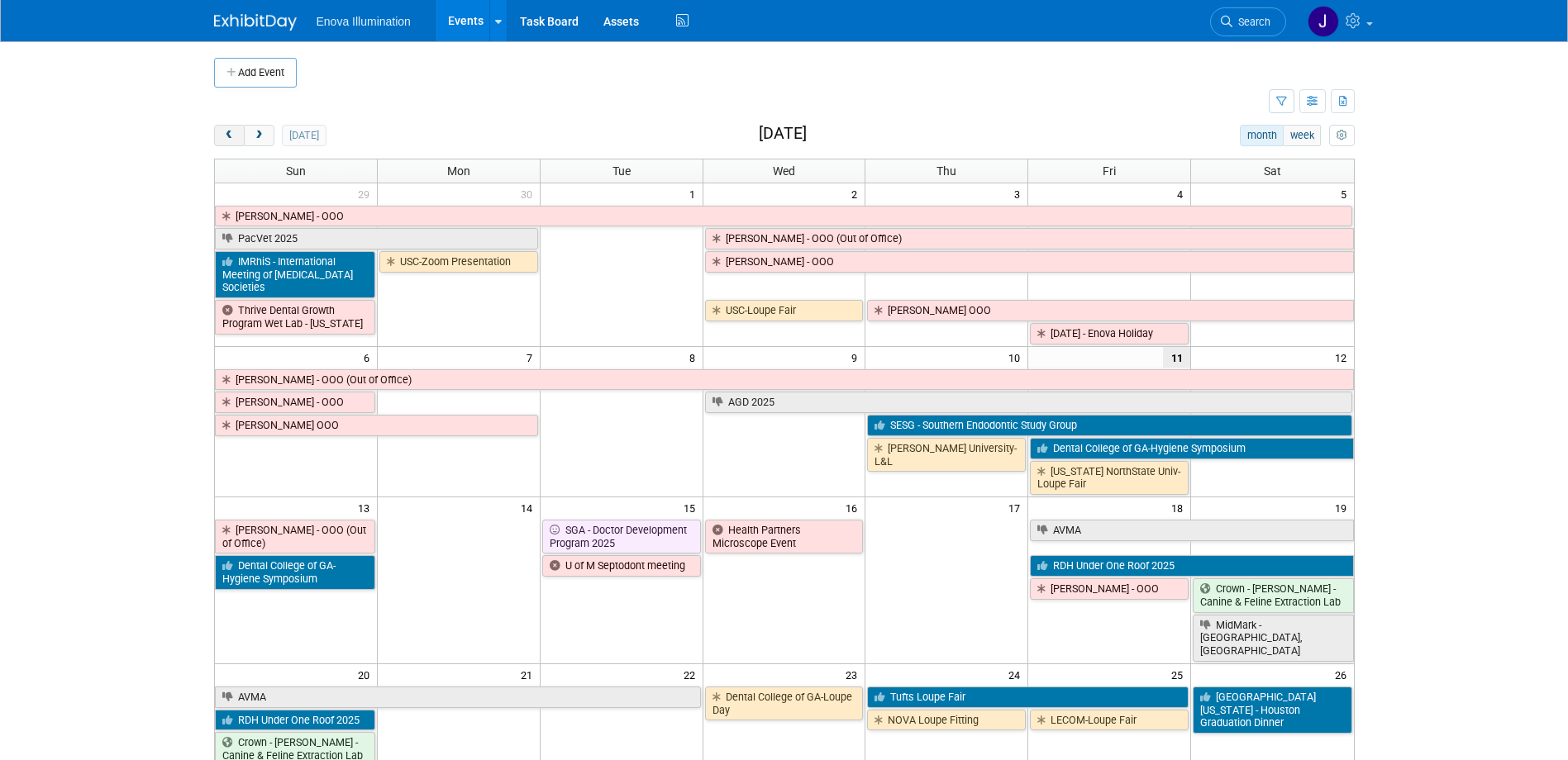 click at bounding box center (229, 135) 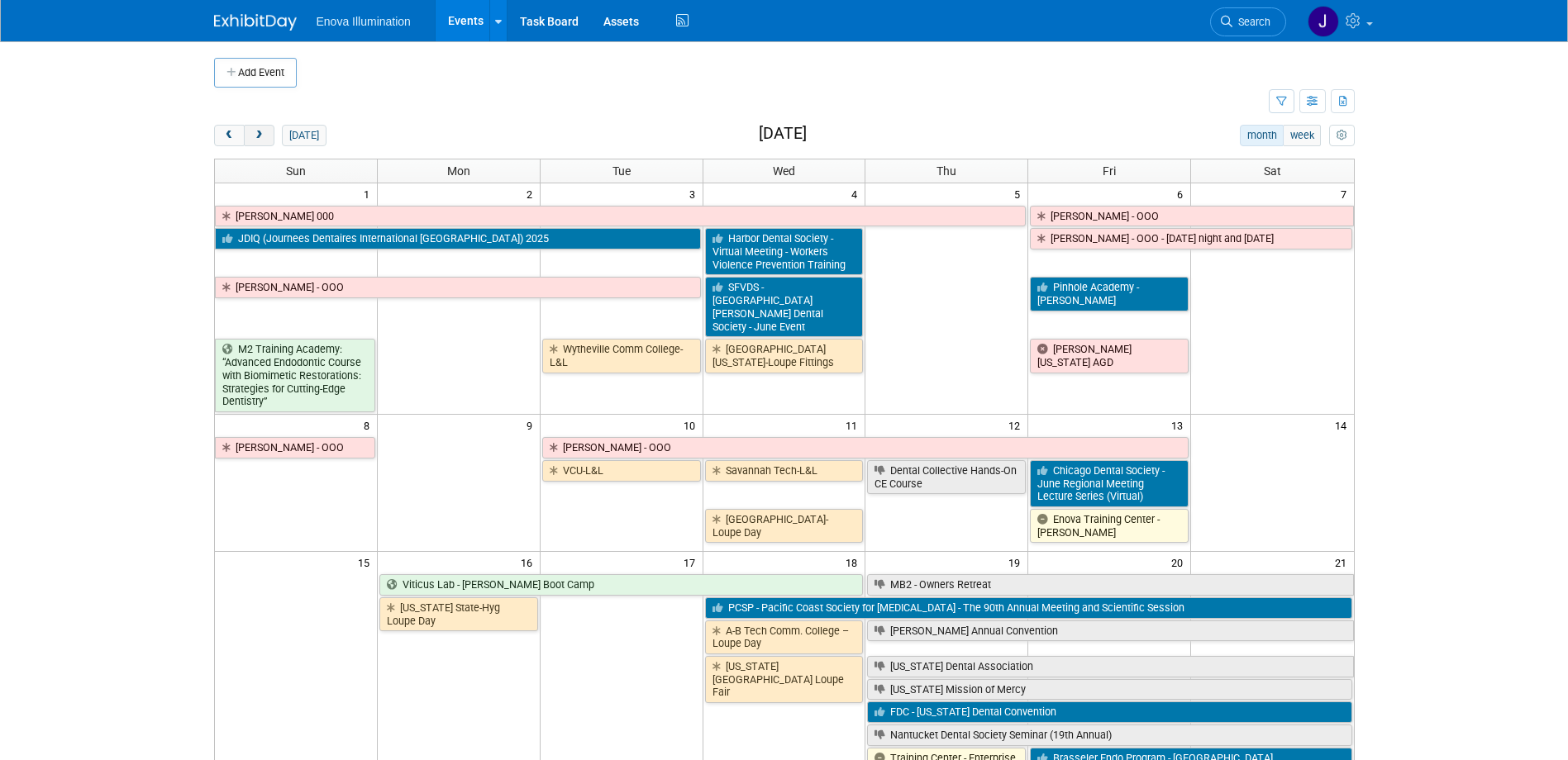 click at bounding box center [259, 135] 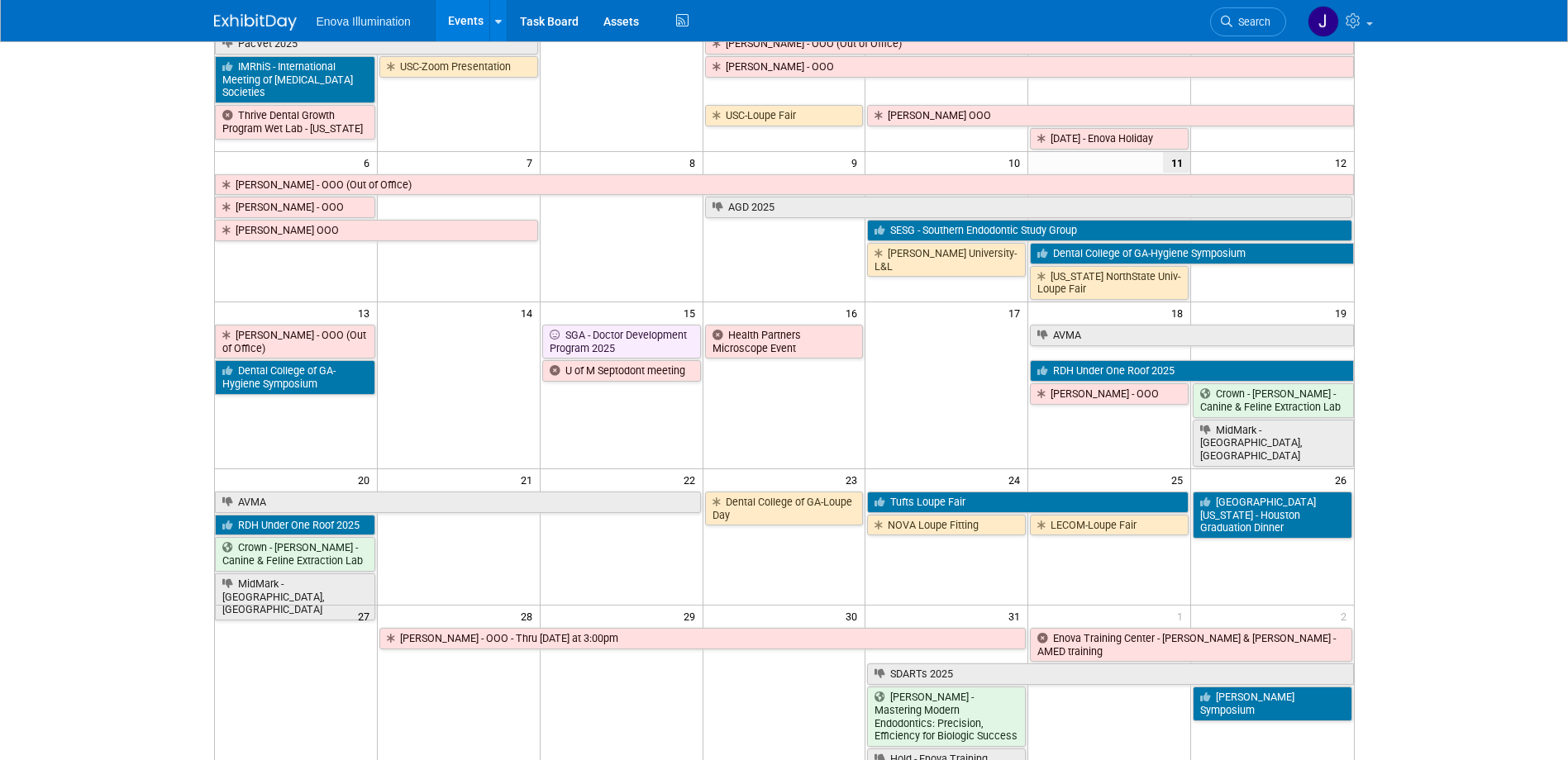 scroll, scrollTop: 248, scrollLeft: 0, axis: vertical 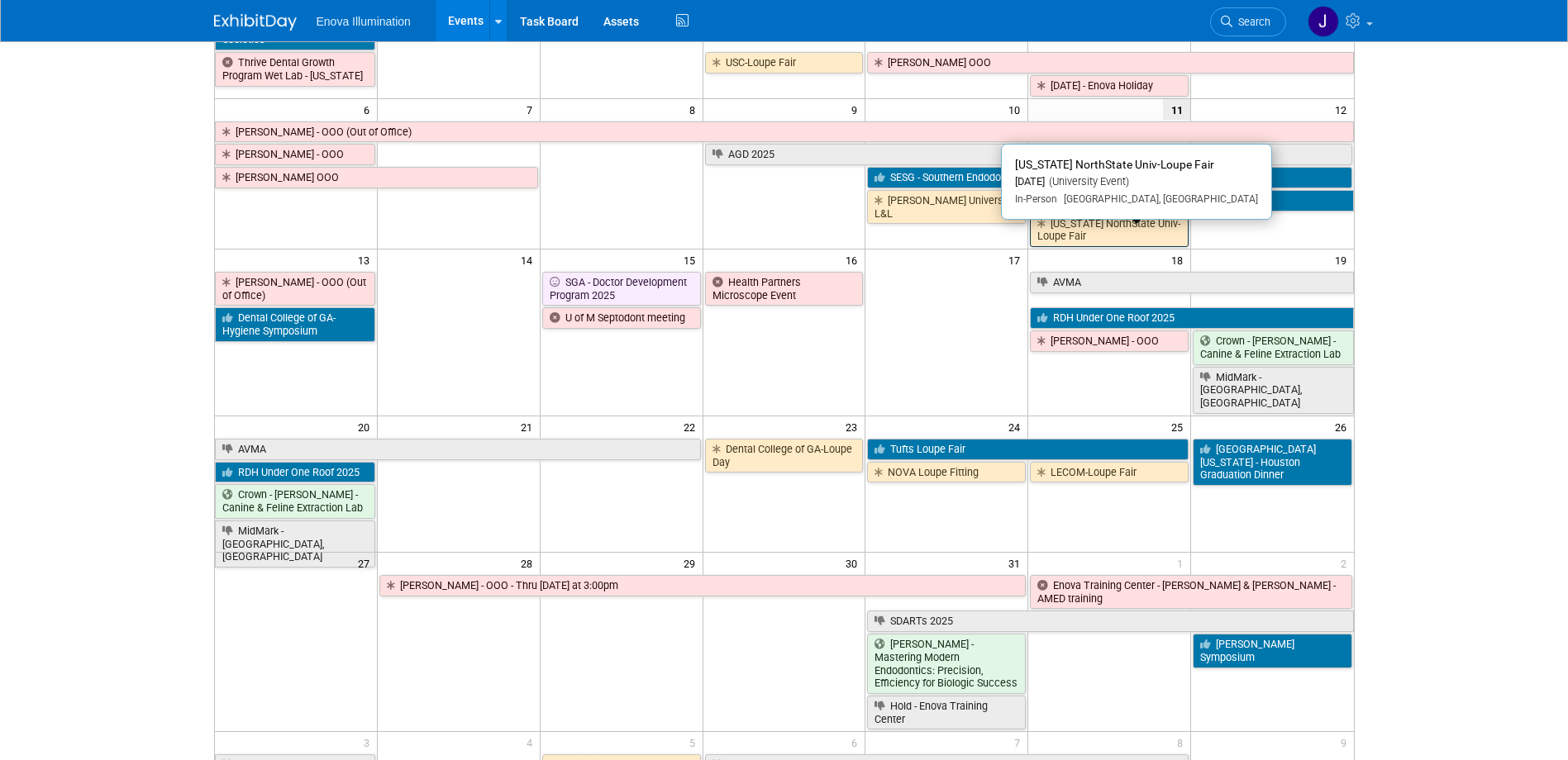 click on "[US_STATE] NorthState Univ-Loupe Fair" at bounding box center [1109, 230] 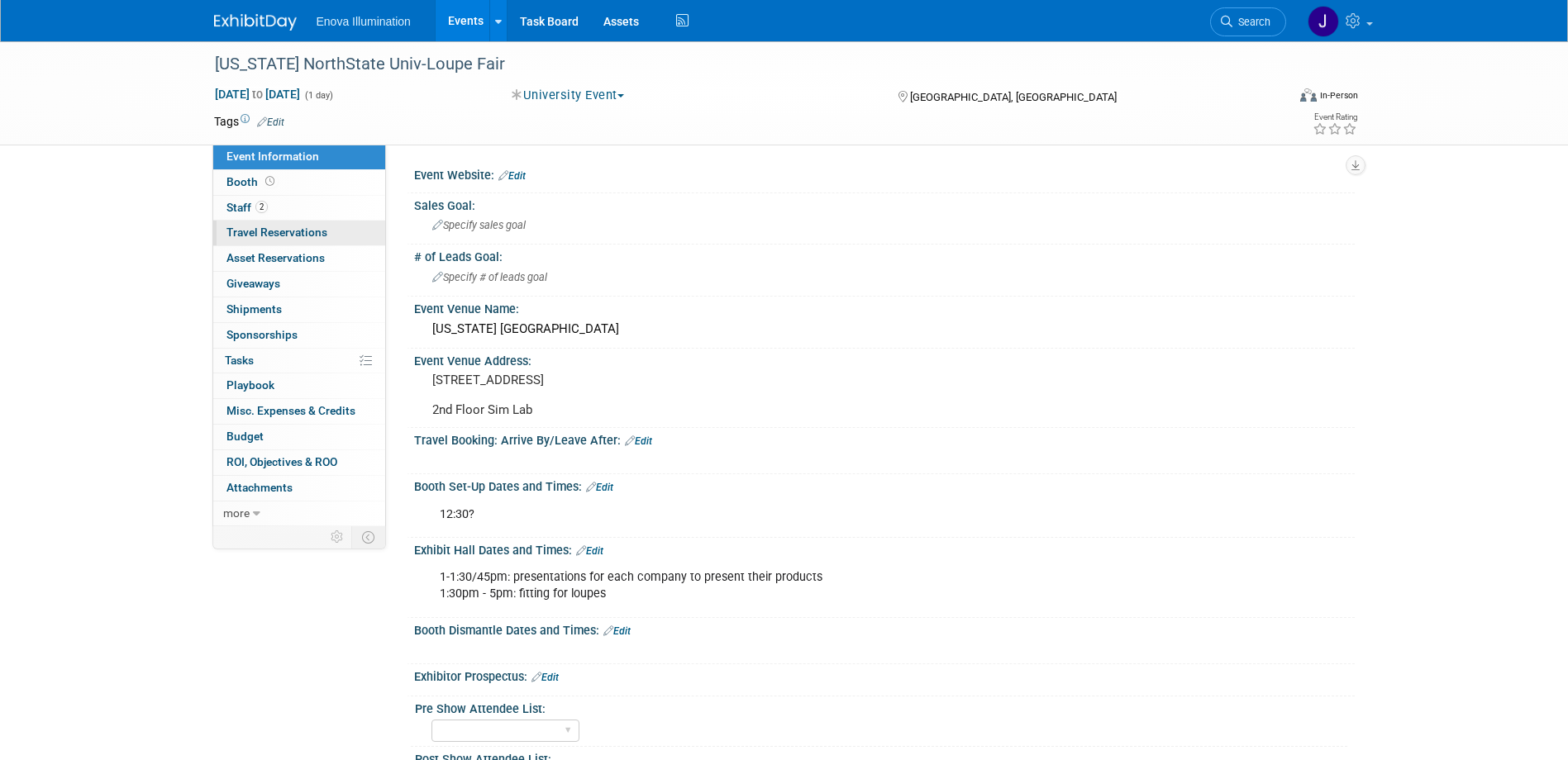 scroll, scrollTop: 0, scrollLeft: 0, axis: both 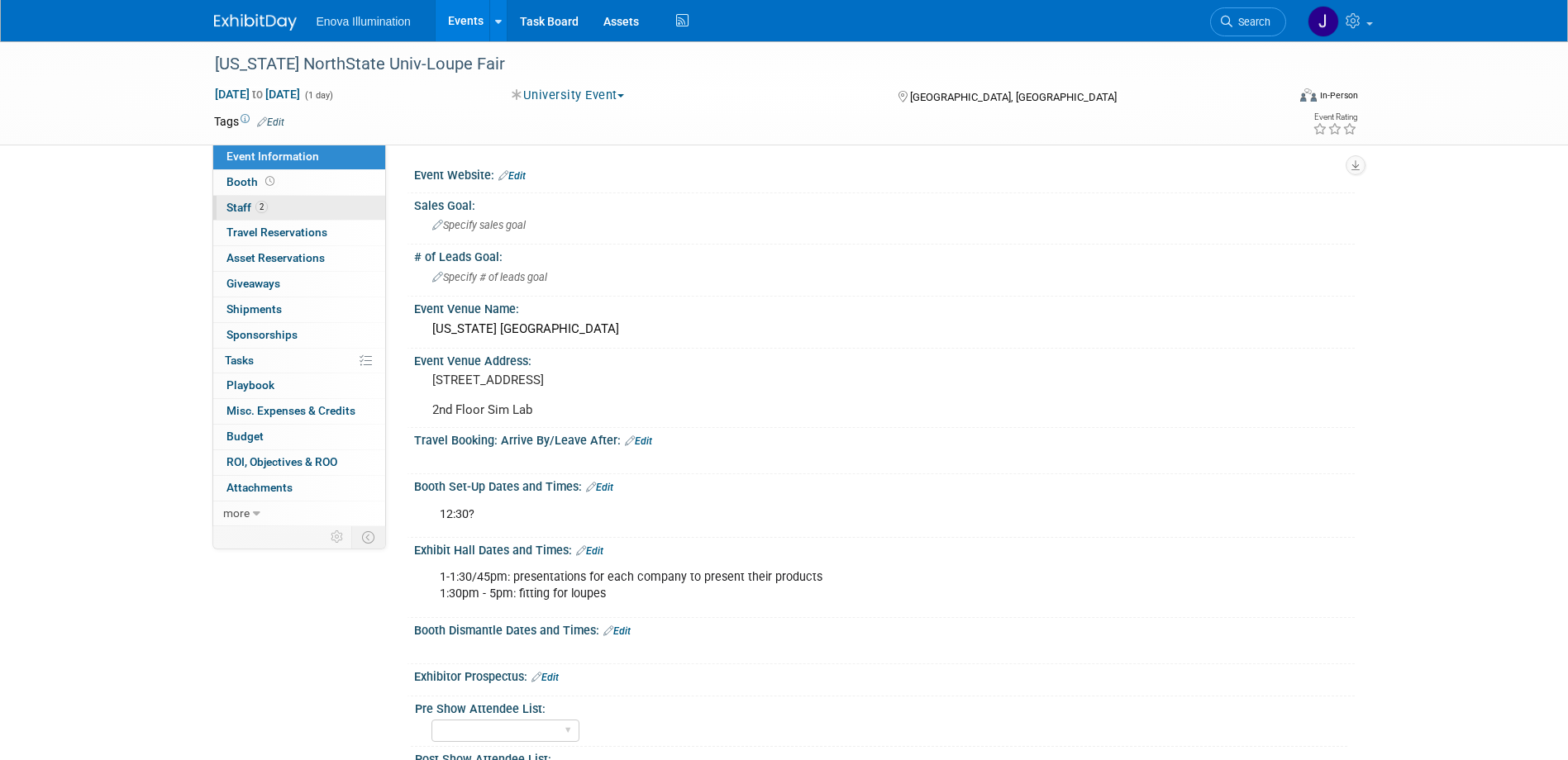 click on "2" at bounding box center (261, 207) 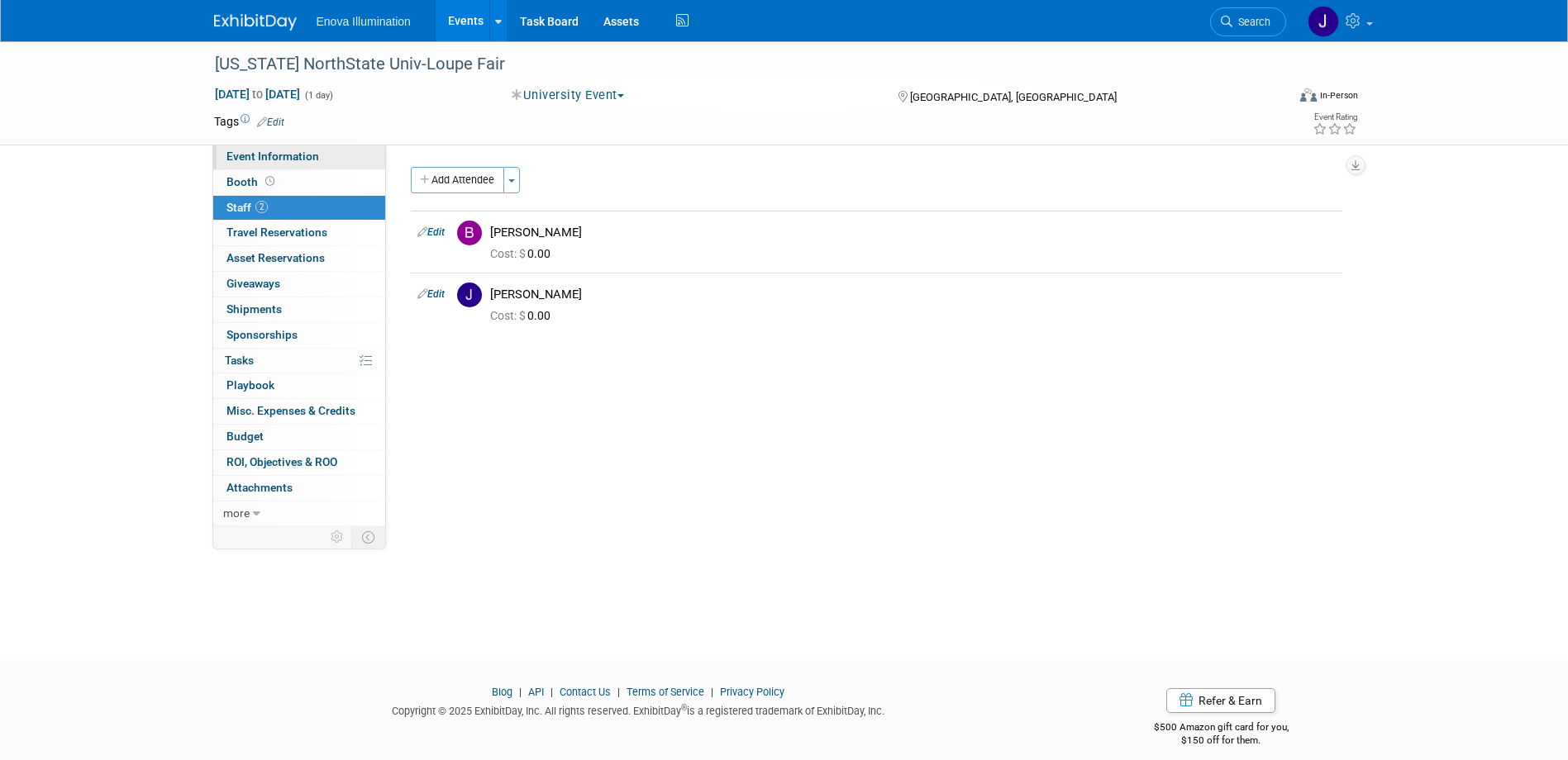 click on "Event Information" at bounding box center (273, 156) 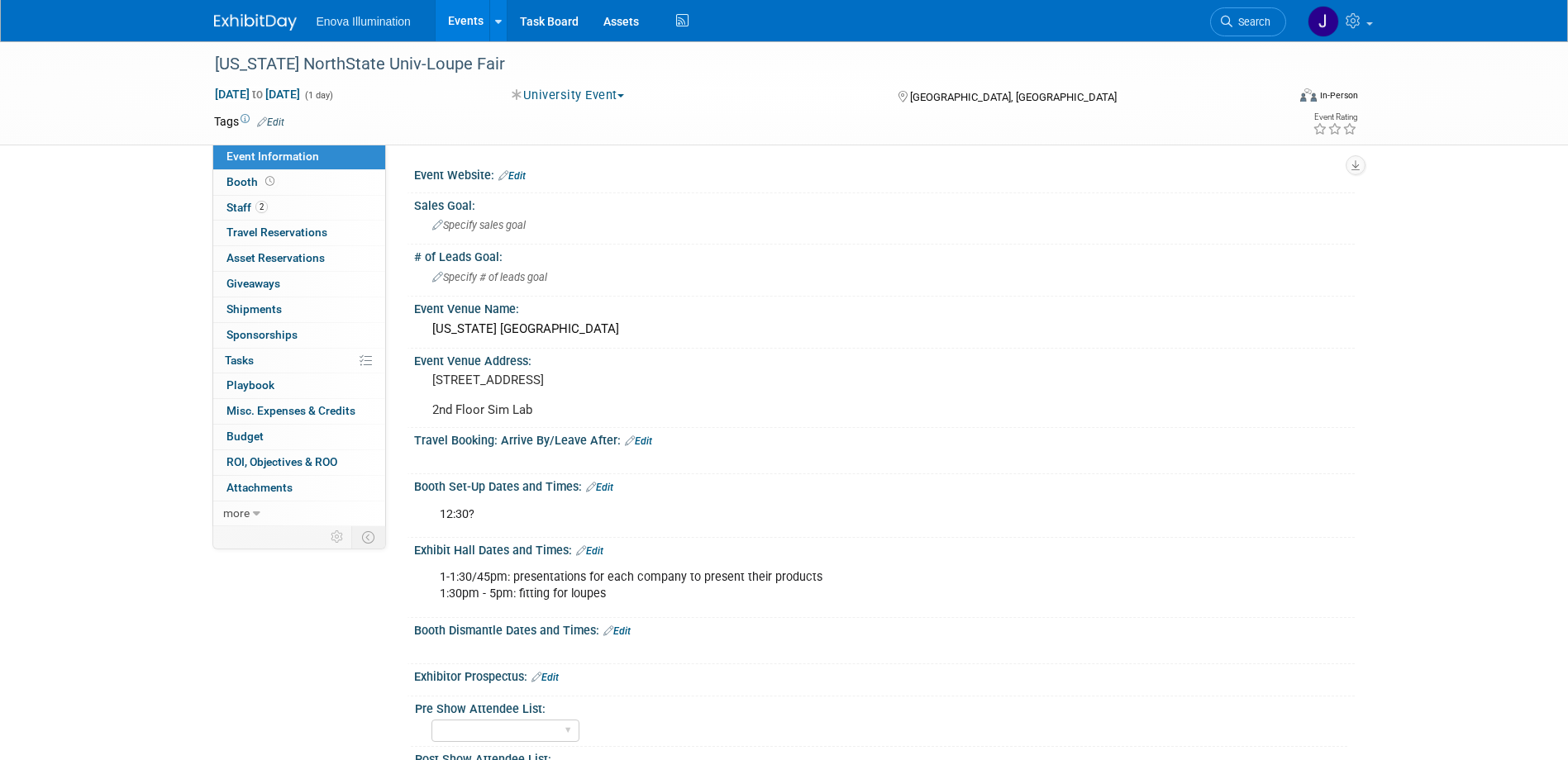 click at bounding box center [255, 22] 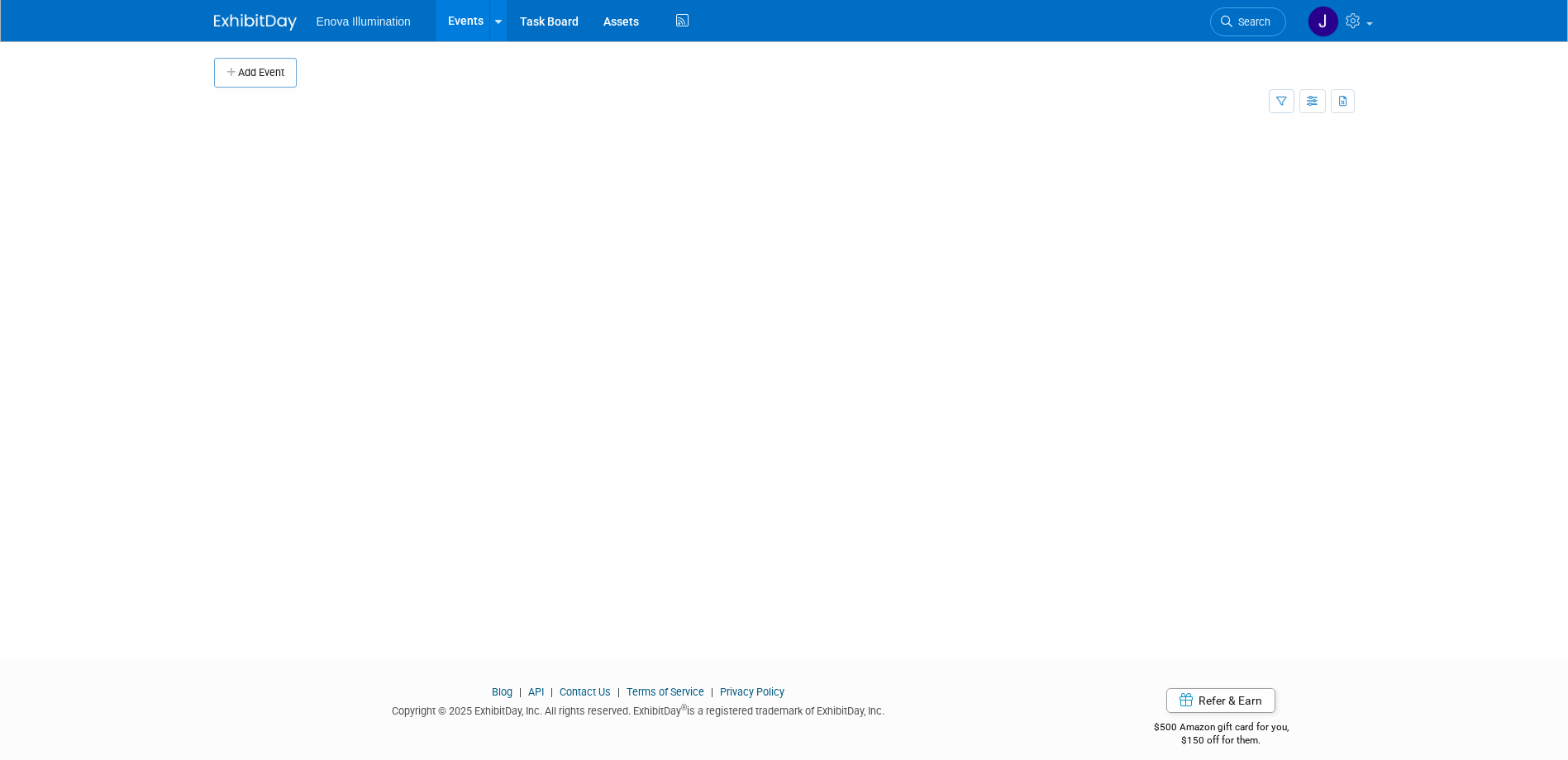 scroll, scrollTop: 0, scrollLeft: 0, axis: both 